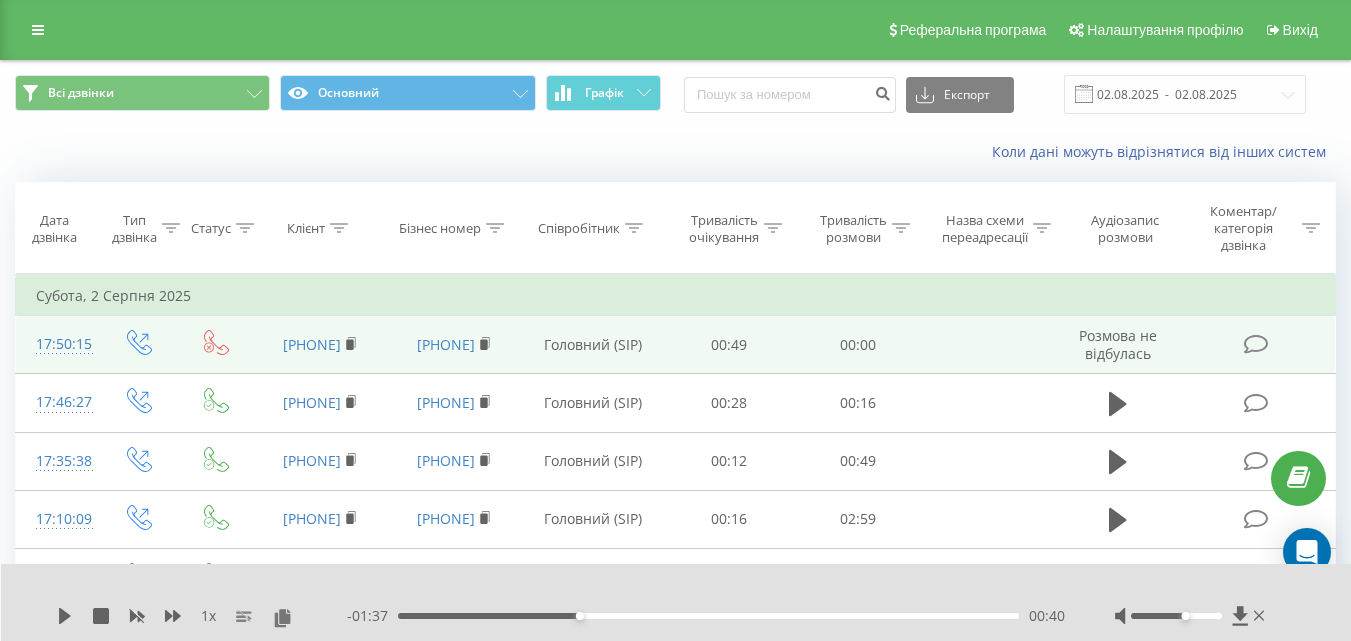 scroll, scrollTop: 200, scrollLeft: 0, axis: vertical 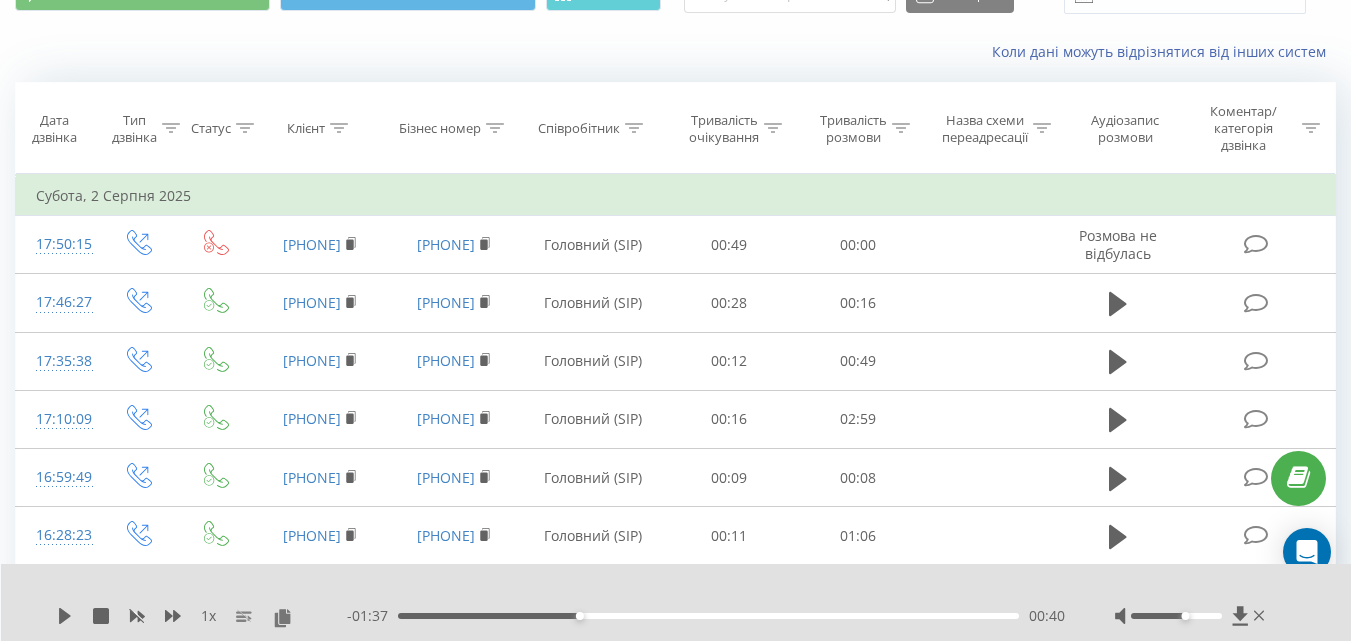 click 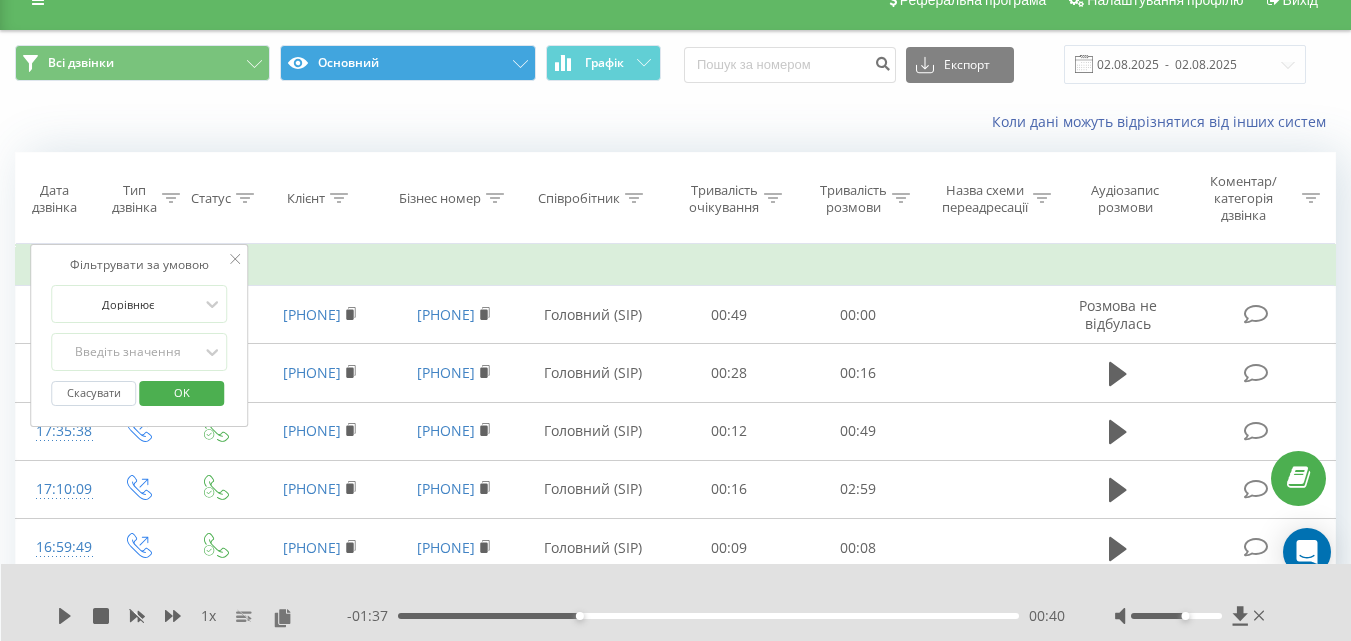 scroll, scrollTop: 0, scrollLeft: 0, axis: both 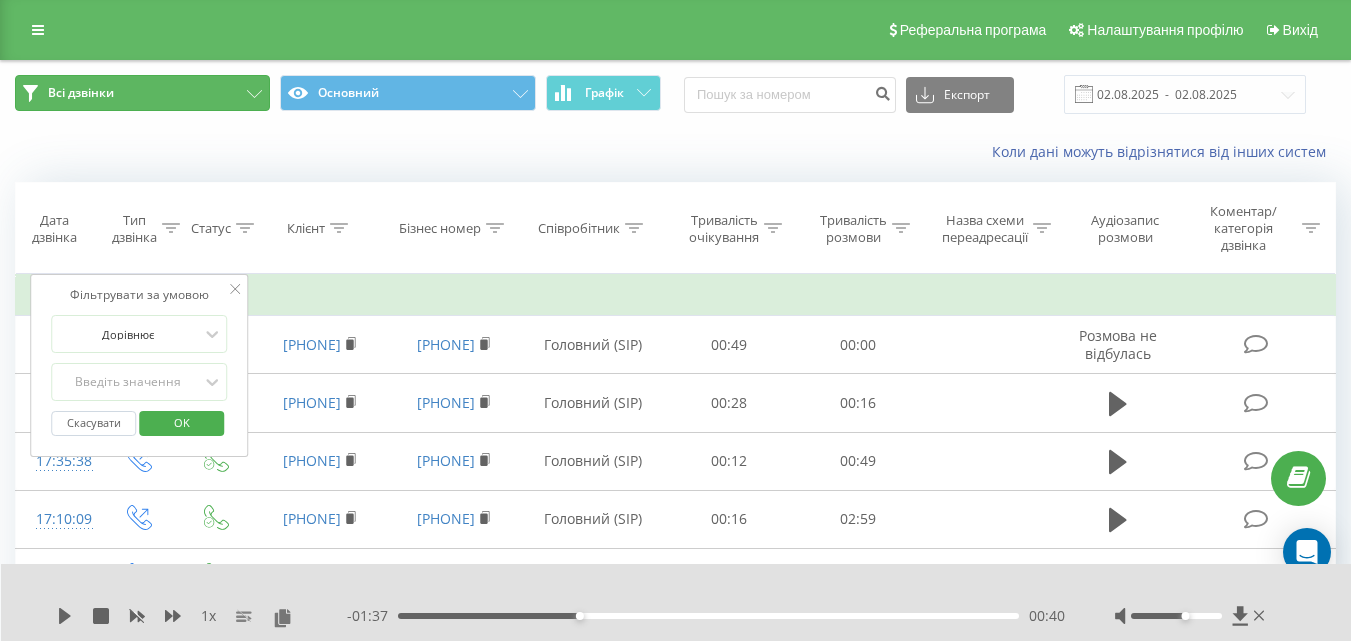 click 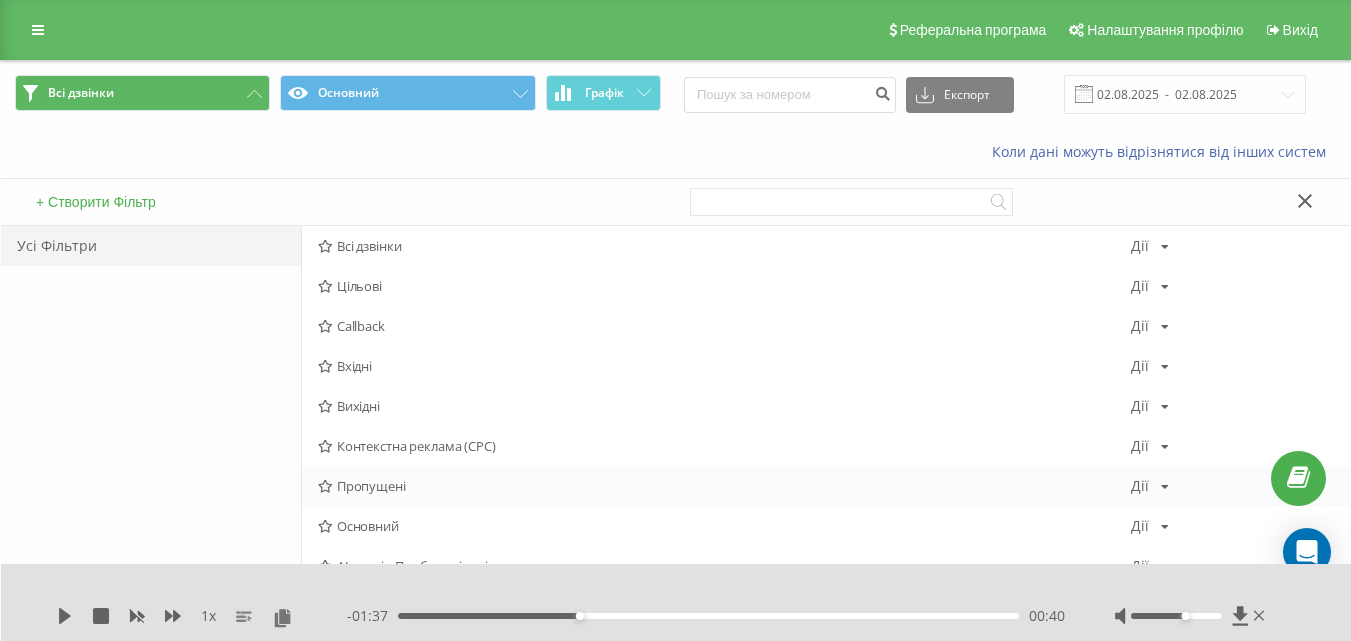 click on "Пропущені" at bounding box center [724, 486] 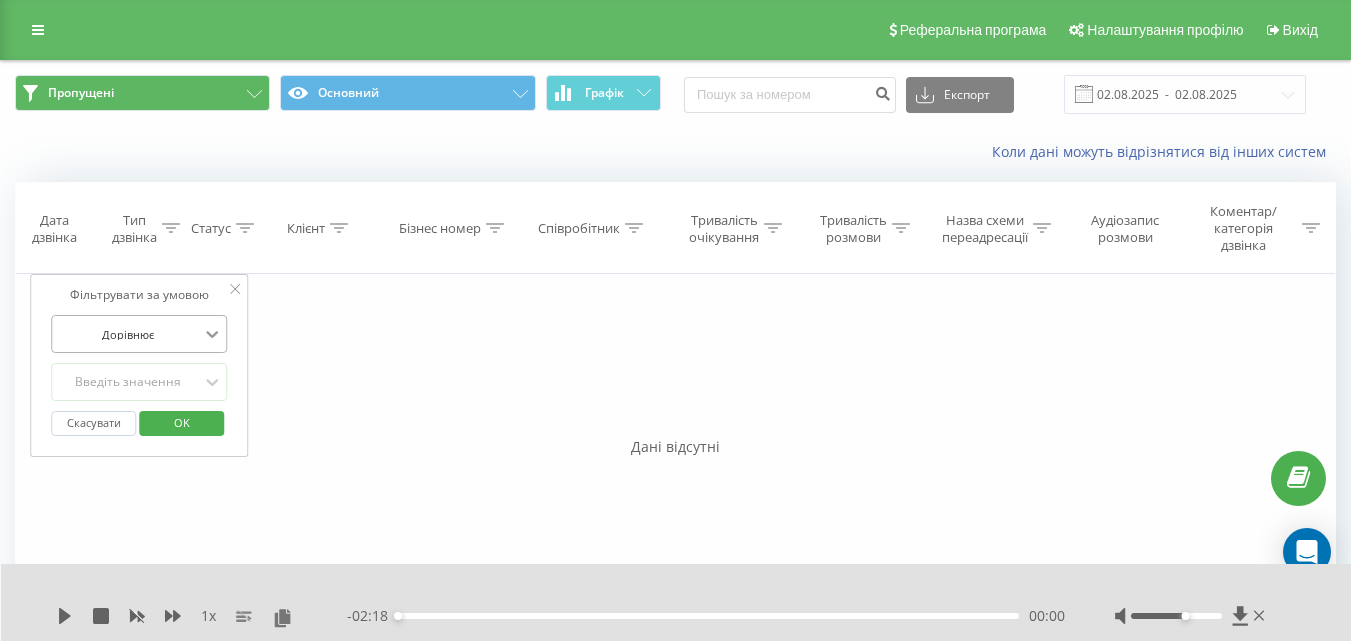 click 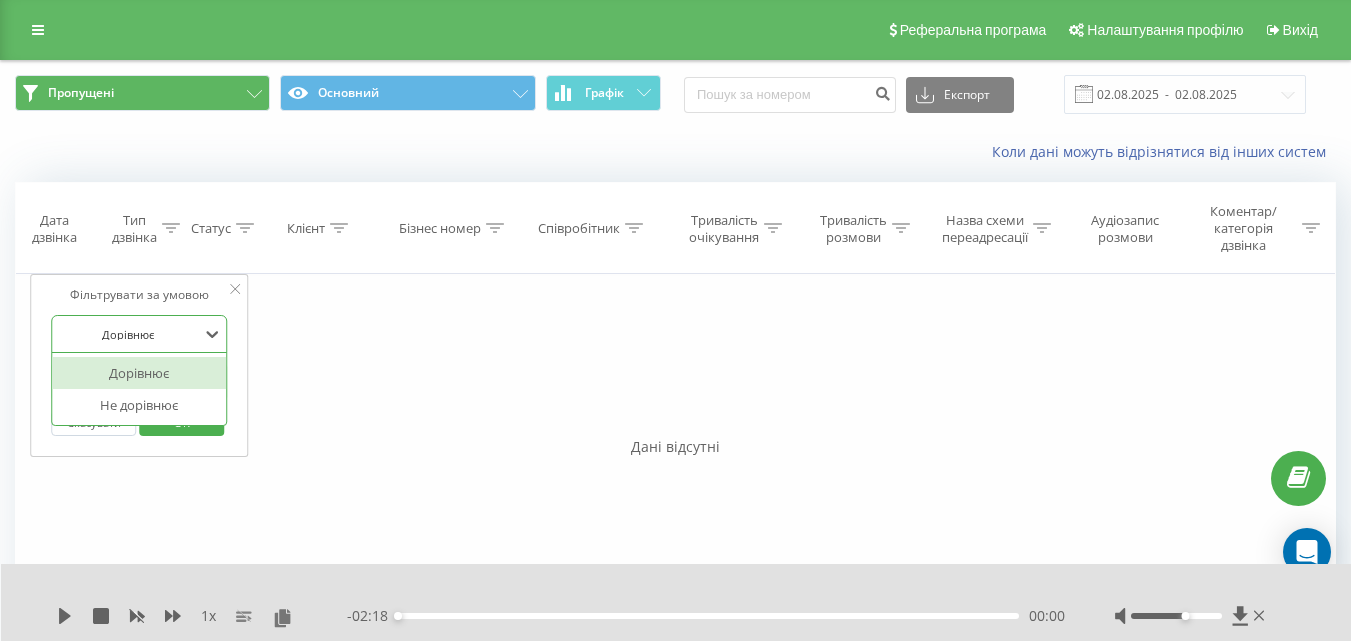 click on "Фільтрувати за умовою option Дорівнює selected, 1 of 2. 2 results available. Use Up and Down to choose options, press Enter to select the currently focused option, press Escape to exit the menu, press Tab to select the option and exit the menu. Дорівнює Дорівнює Не дорівнює Введіть значення Скасувати OK Фільтрувати за умовою Дорівнює Введіть значення Скасувати OK Фільтрувати за умовою Містить Скасувати OK Фільтрувати за умовою Містить Скасувати OK Фільтрувати за умовою Містить Скасувати OK Фільтрувати за умовою Дорівнює Скасувати OK Фільтрувати за умовою Дорівнює Скасувати OK Фільтрувати за умовою Містить Скасувати OK Фільтрувати за умовою Дорівнює" at bounding box center (675, 499) 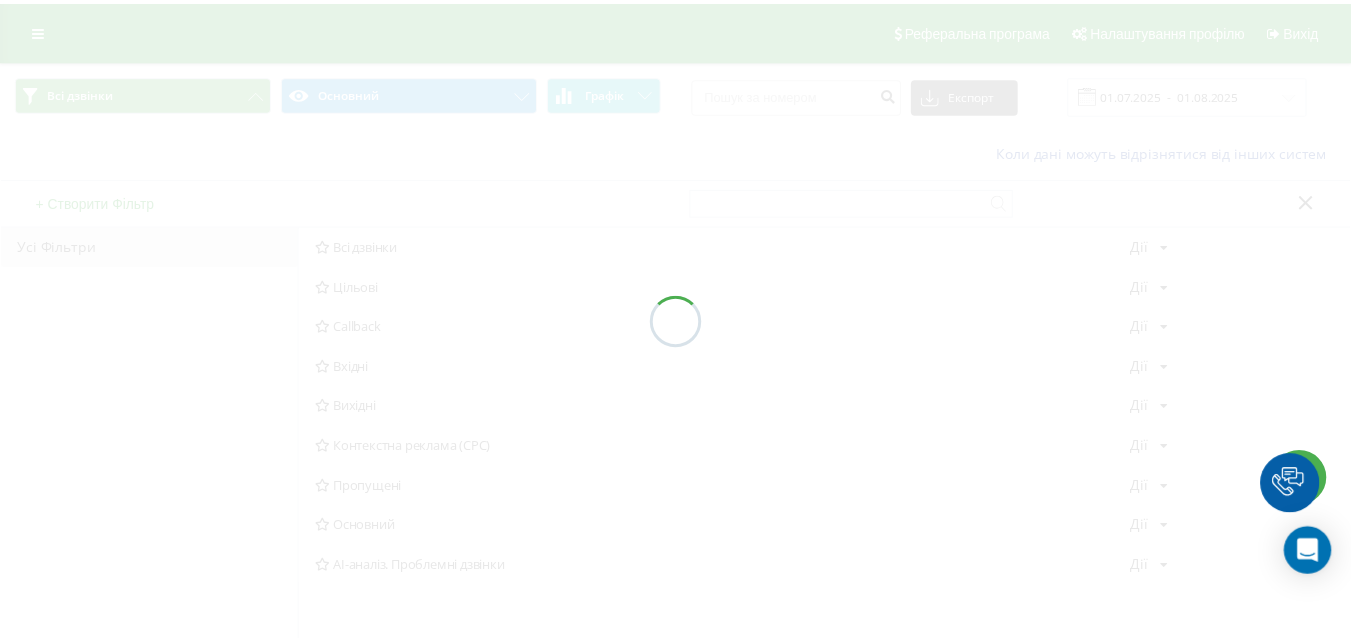 scroll, scrollTop: 0, scrollLeft: 0, axis: both 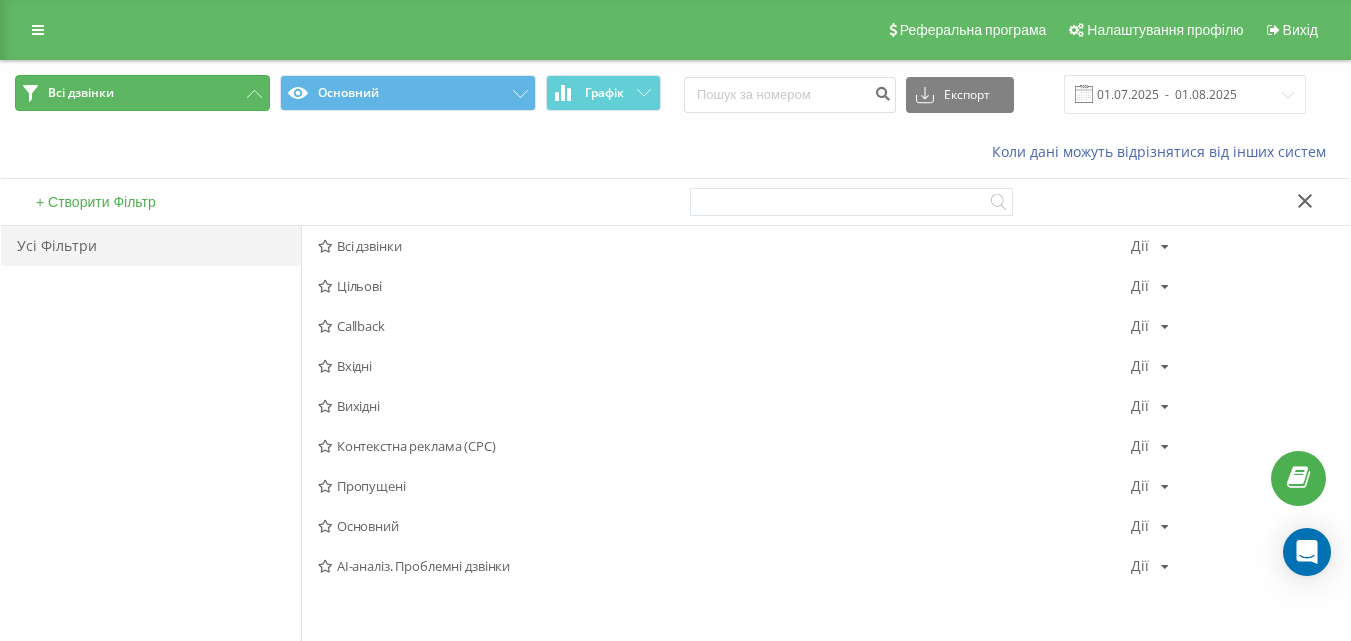 click on "Всі дзвінки" at bounding box center [81, 93] 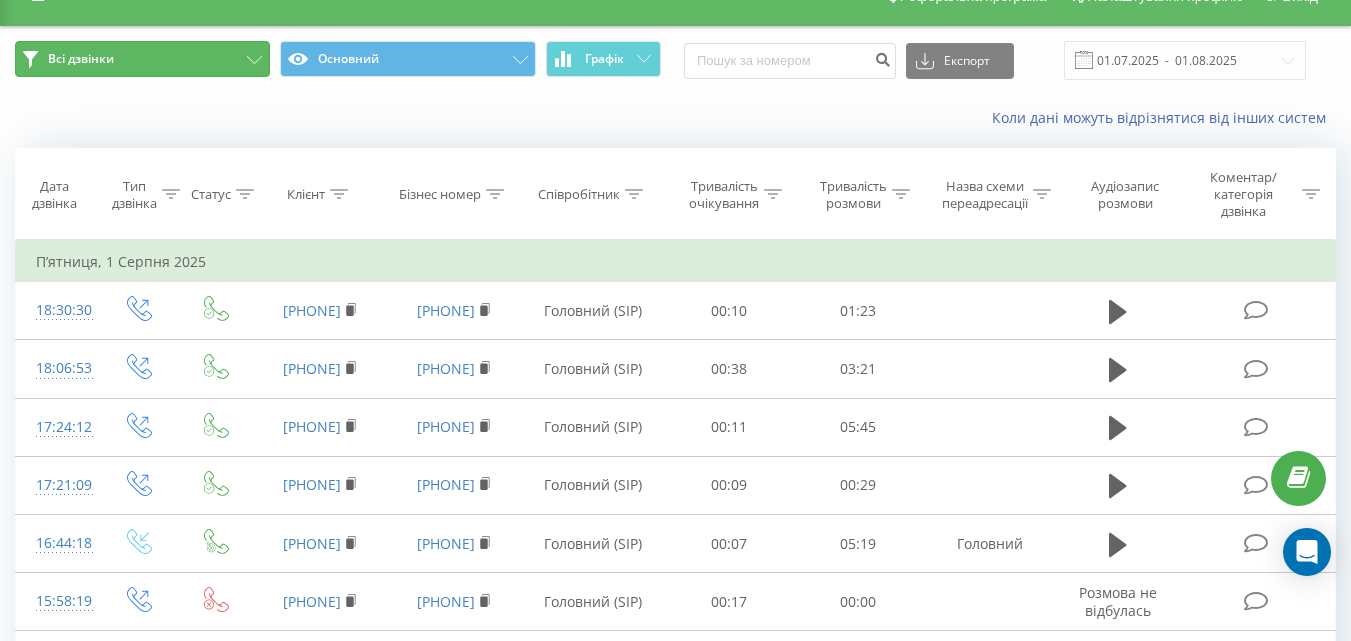 scroll, scrollTop: 0, scrollLeft: 0, axis: both 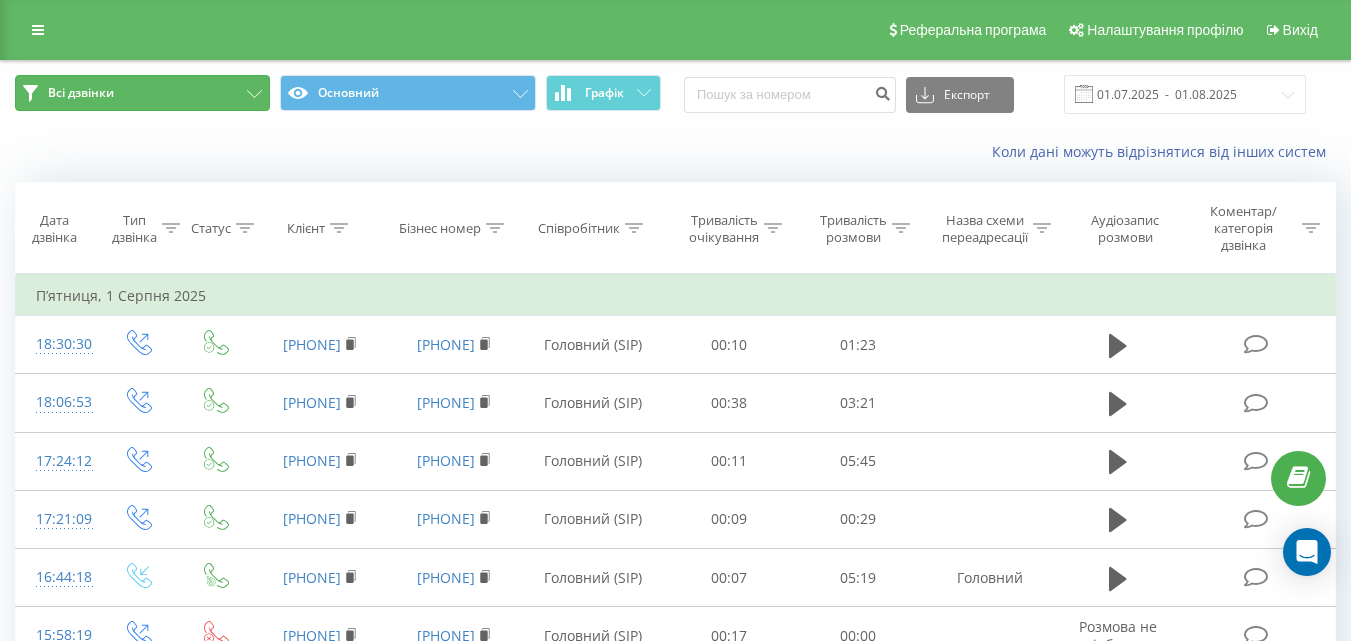 click 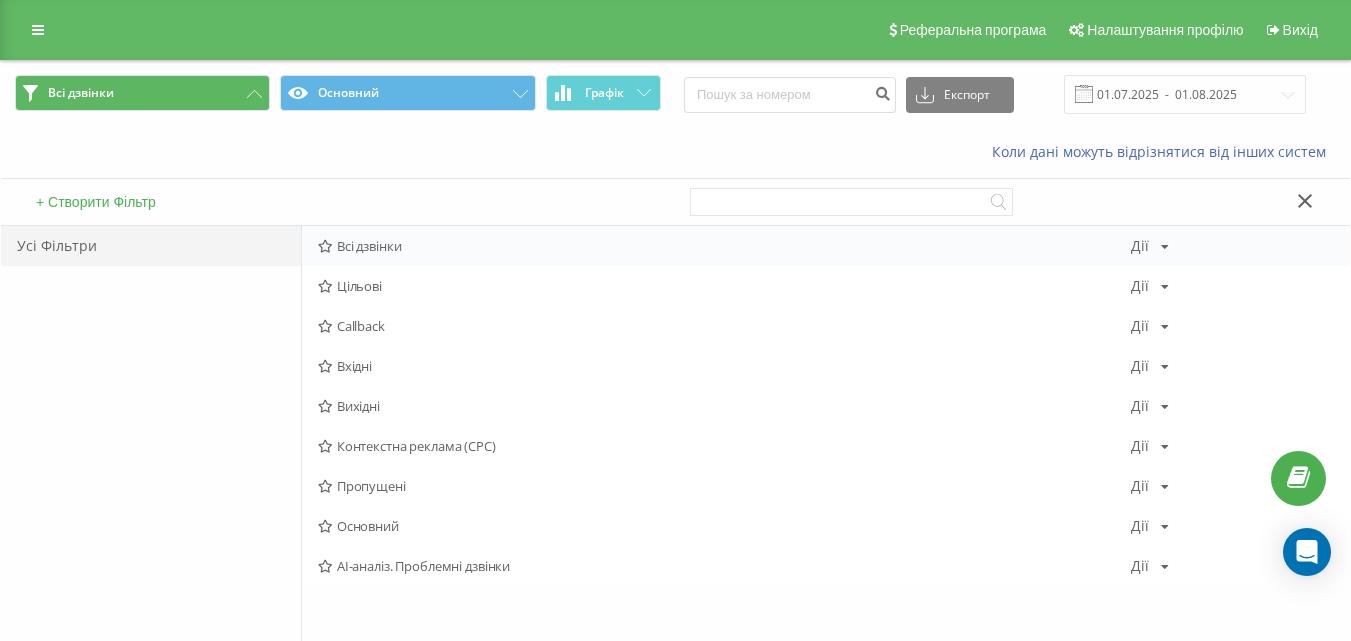 click on "Всі дзвінки" at bounding box center (724, 246) 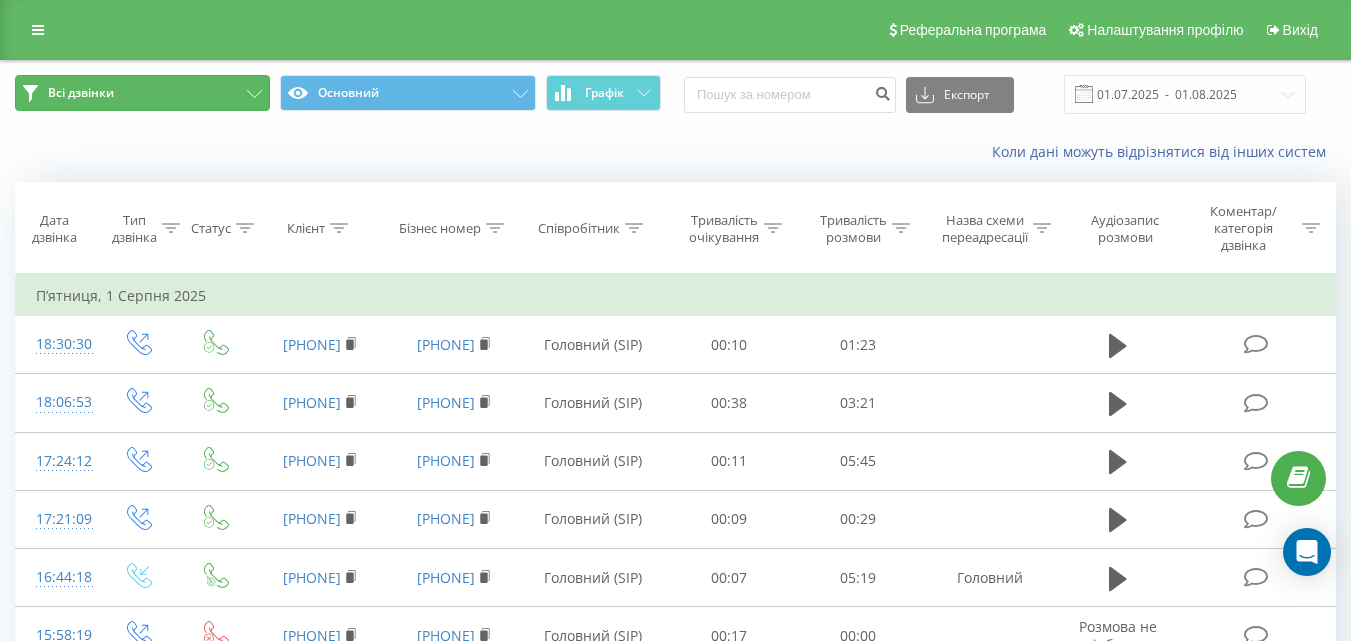 click on "Всі дзвінки" at bounding box center [81, 93] 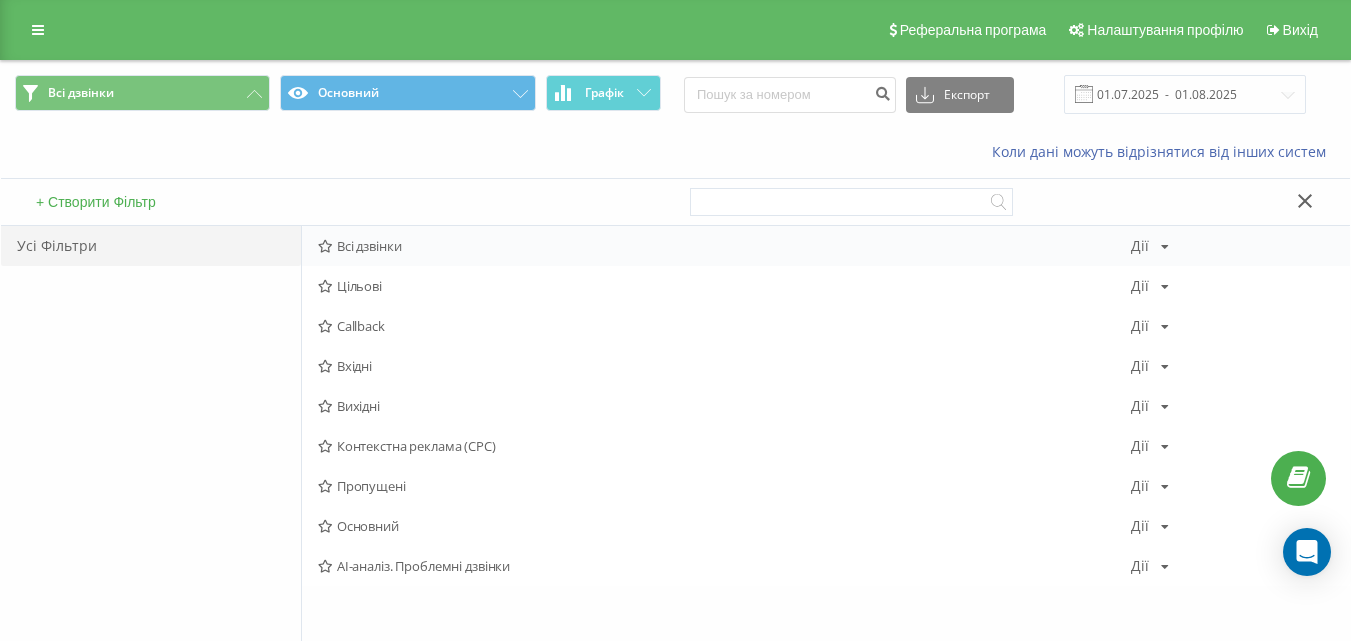 click on "Всі дзвінки" at bounding box center [724, 246] 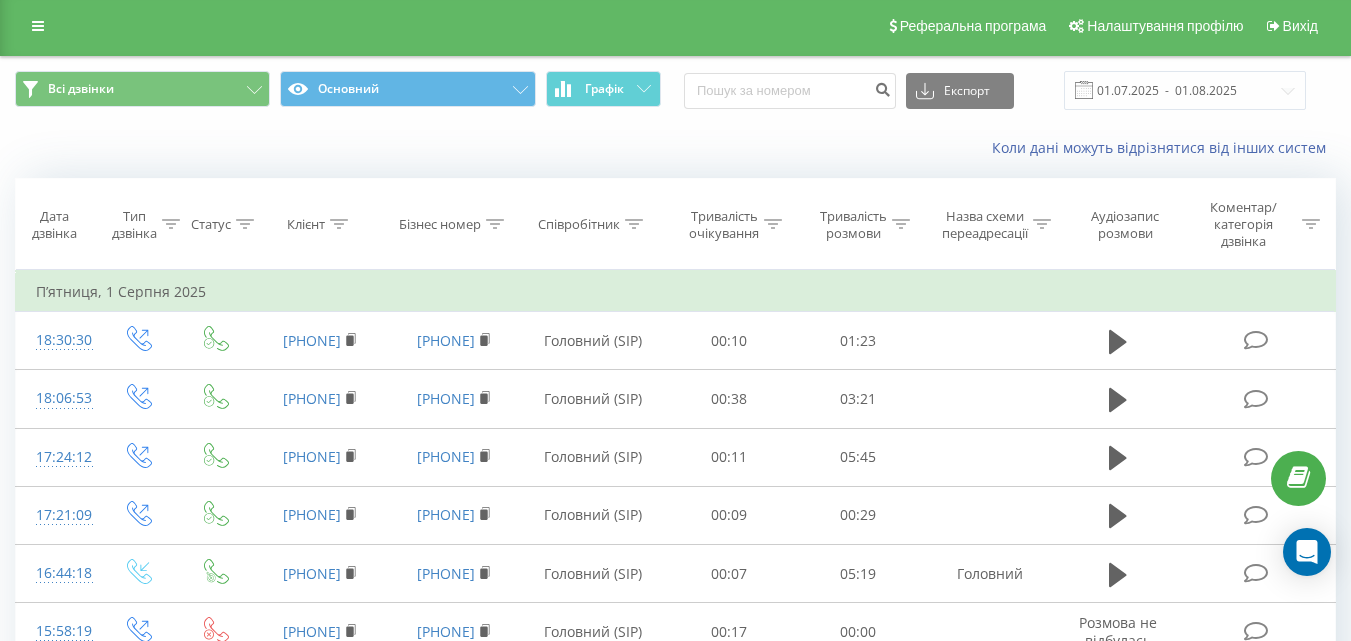 scroll, scrollTop: 0, scrollLeft: 0, axis: both 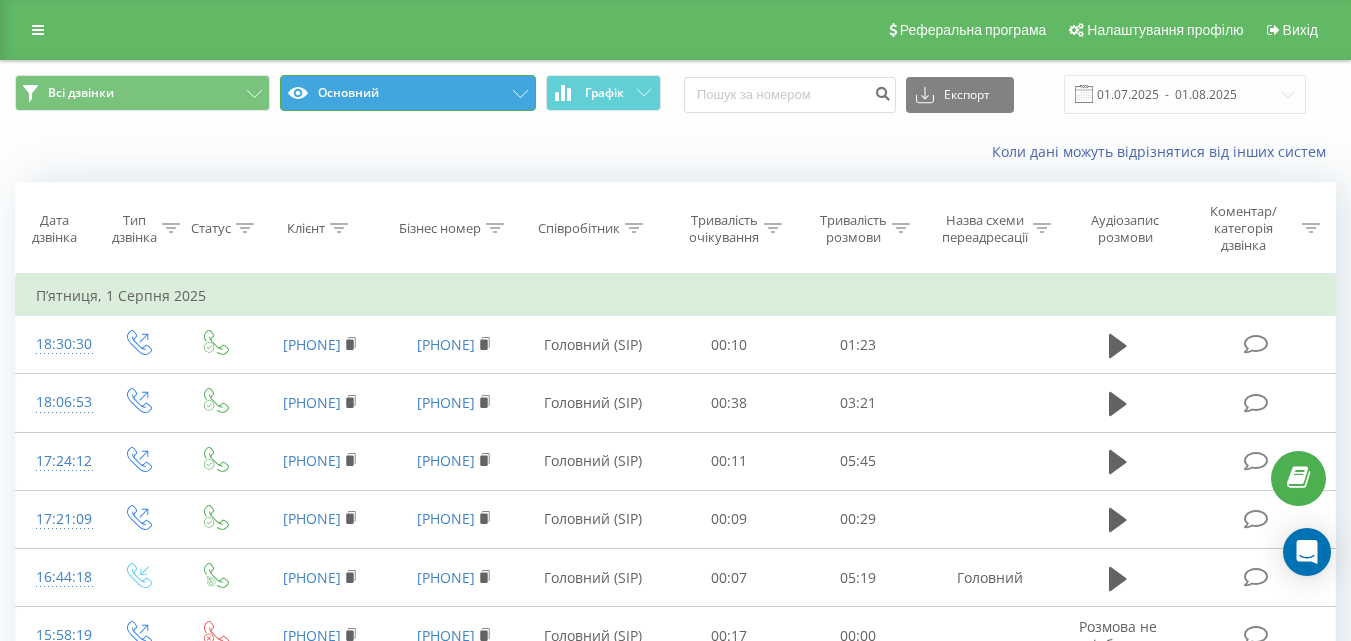 click on "Основний" at bounding box center (407, 93) 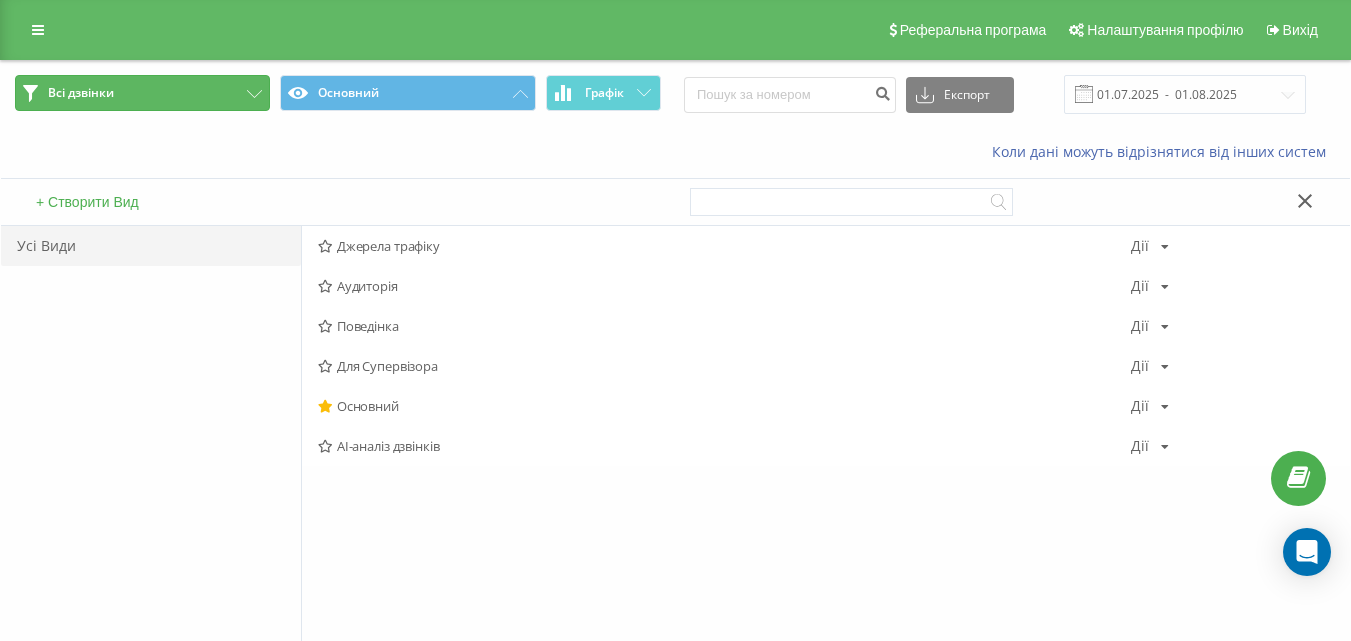 click on "Всі дзвінки" at bounding box center (142, 93) 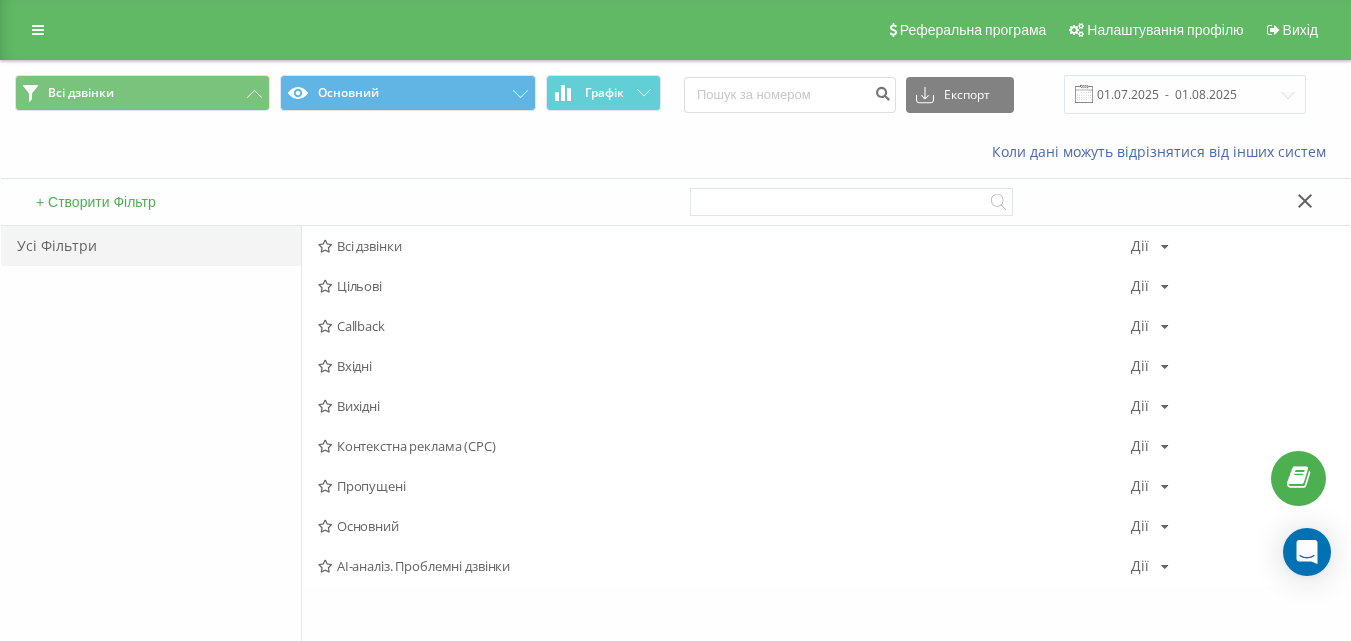 click on "Вхідні" at bounding box center [724, 366] 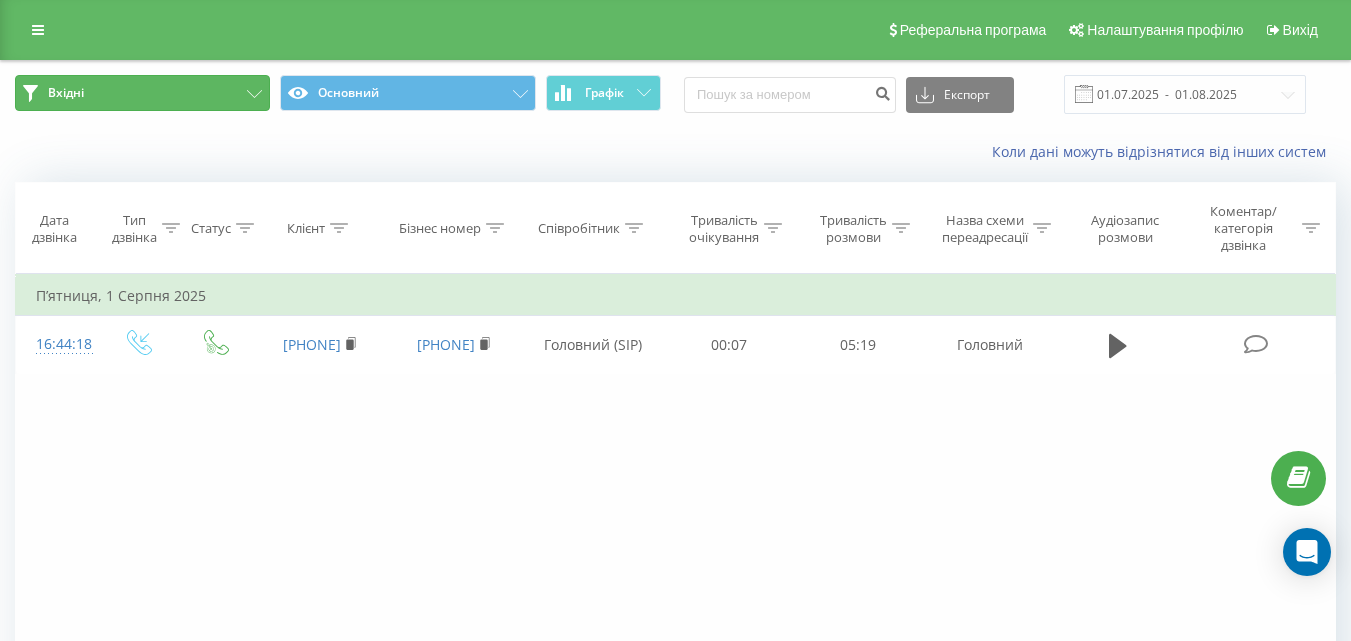 click on "Вхідні" at bounding box center (142, 93) 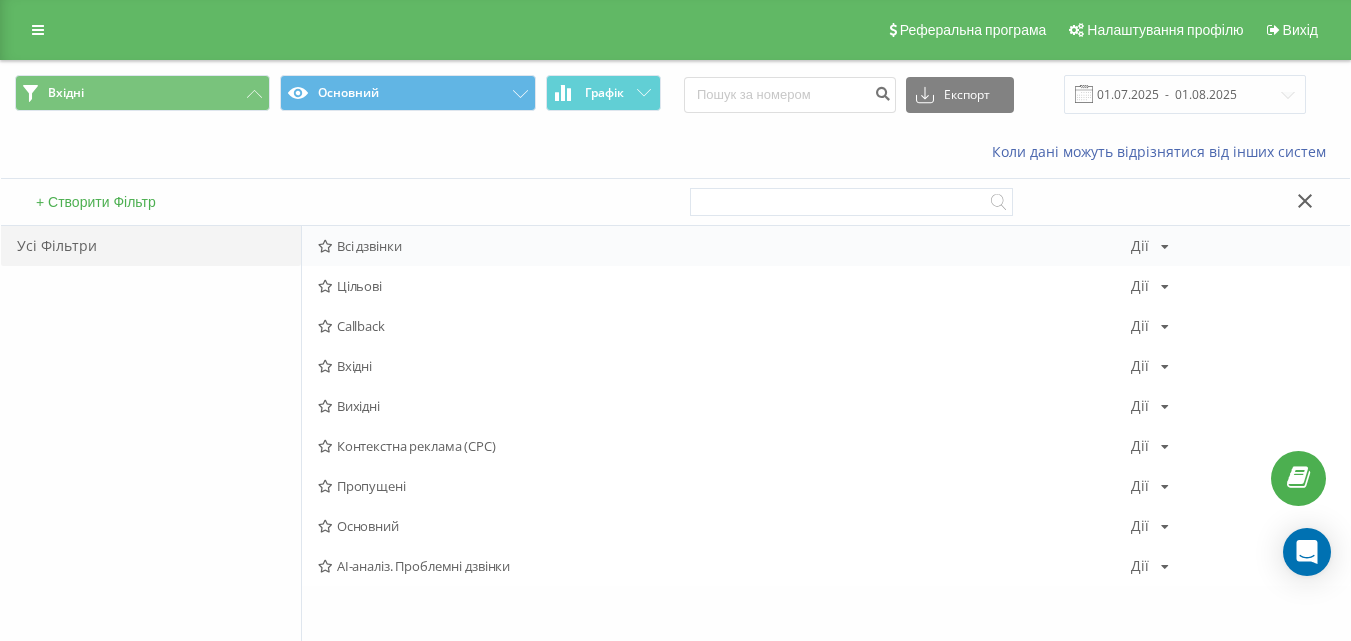 click on "Всі дзвінки" at bounding box center [724, 246] 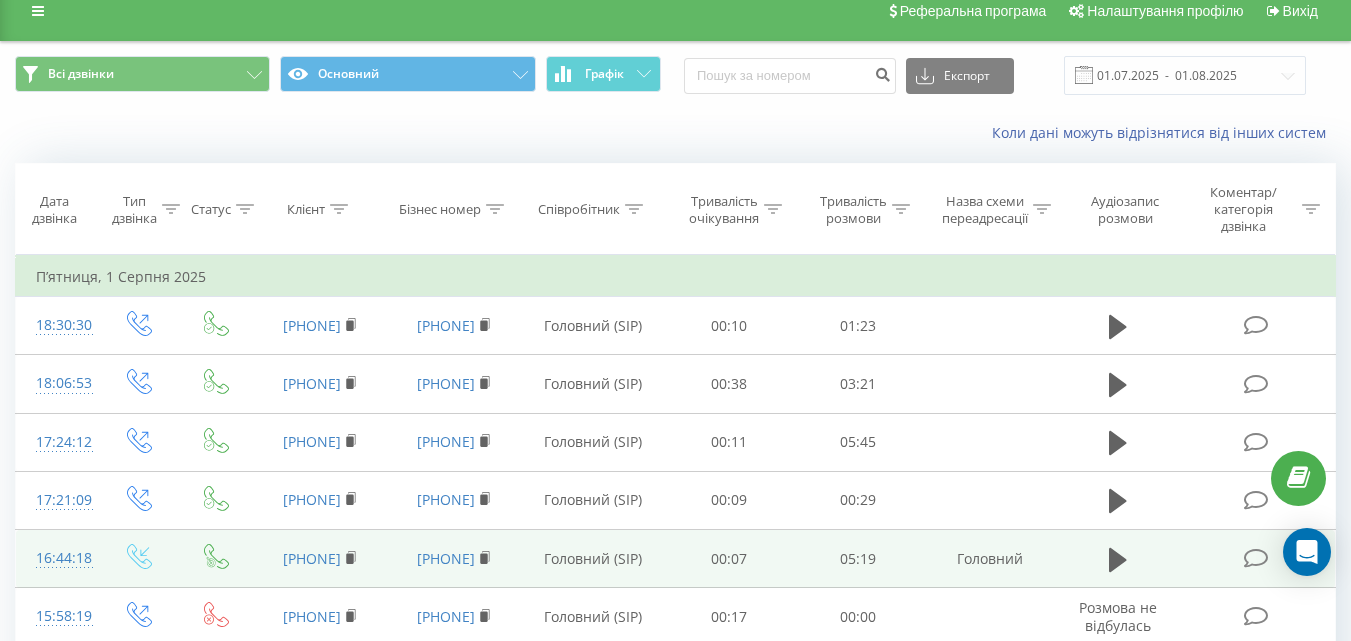 scroll, scrollTop: 0, scrollLeft: 0, axis: both 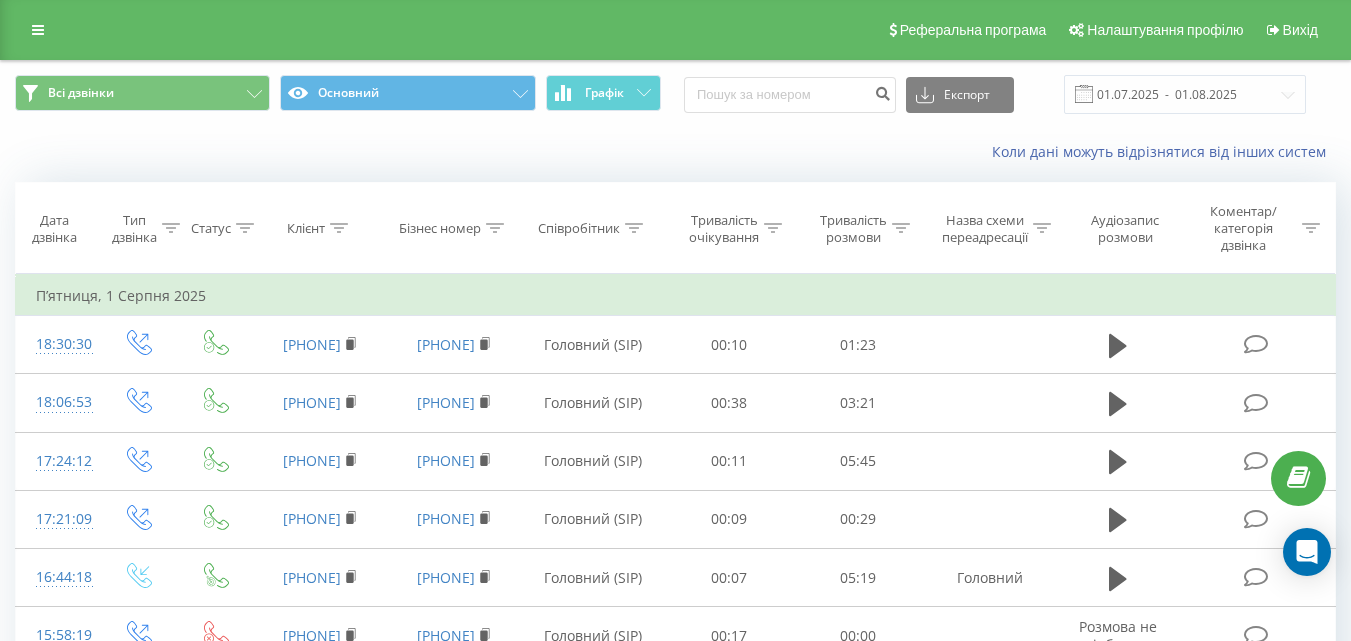 click at bounding box center (1084, 94) 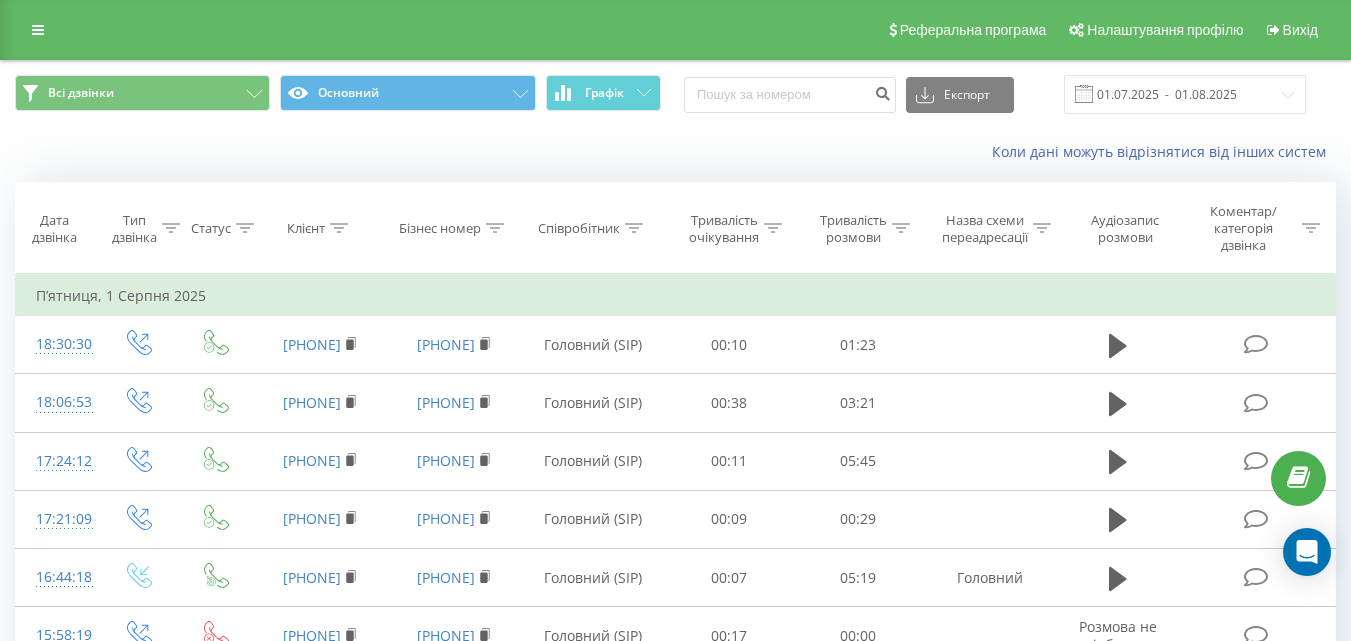 click at bounding box center (1084, 94) 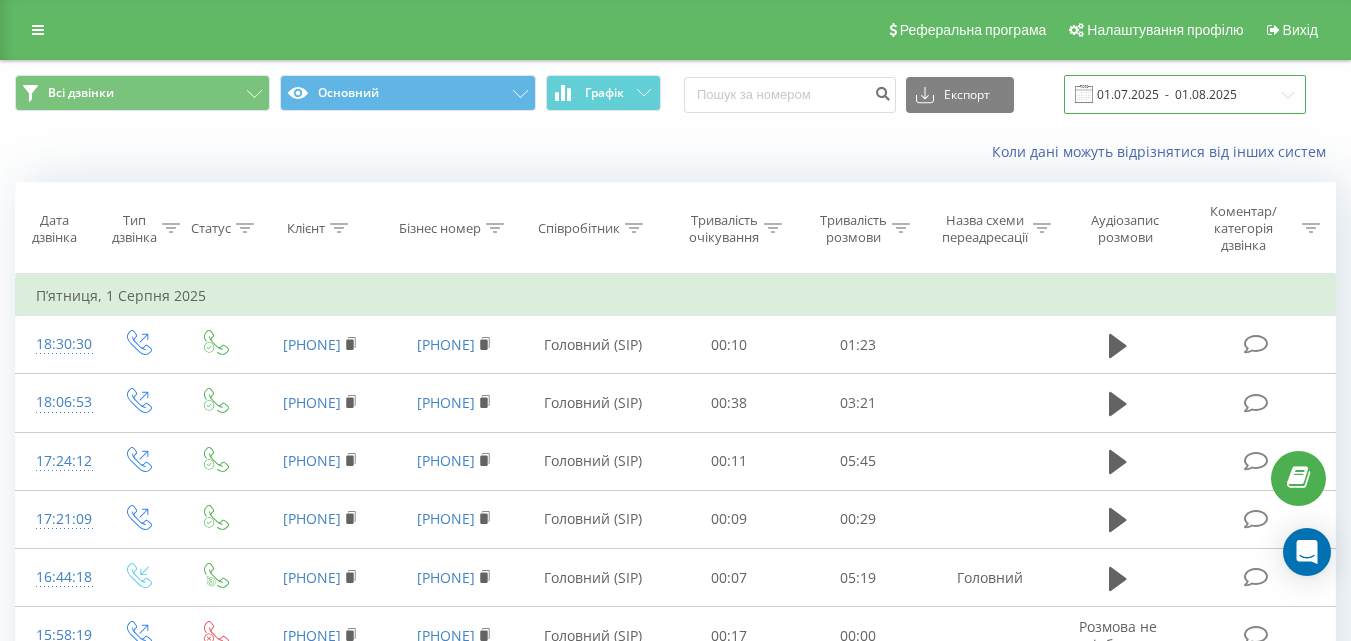 click on "01.07.2025  -  01.08.2025" at bounding box center (1185, 94) 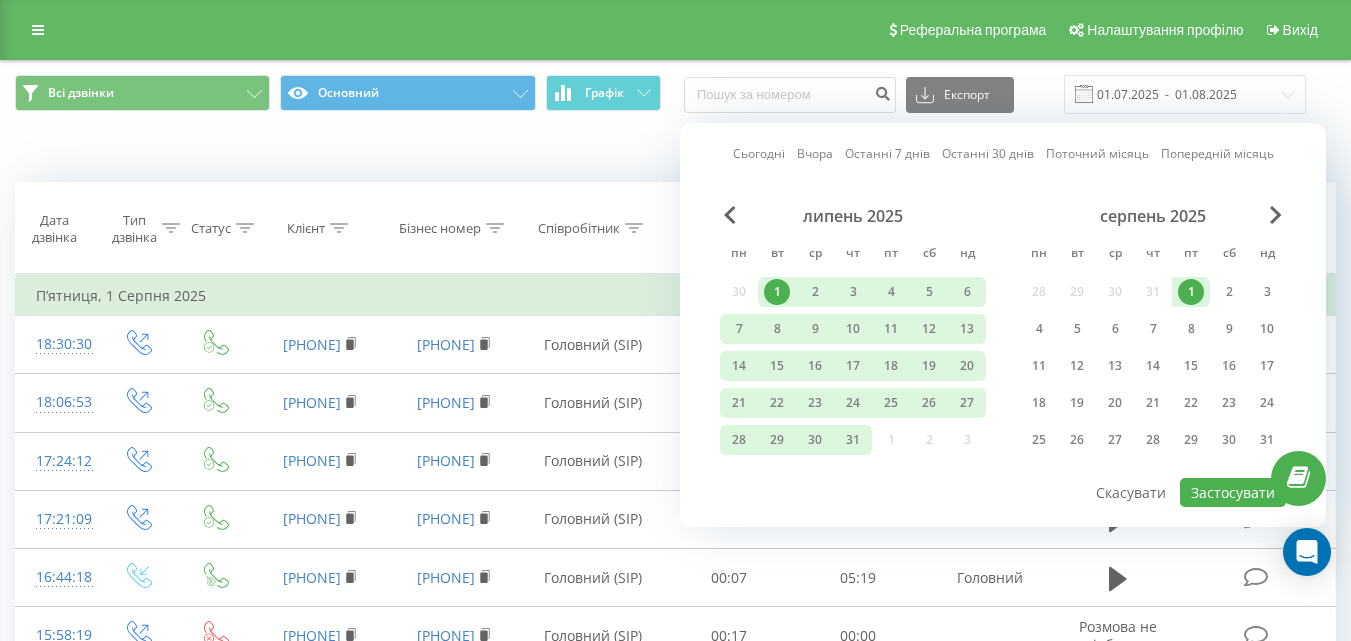 click on "1" at bounding box center [1191, 292] 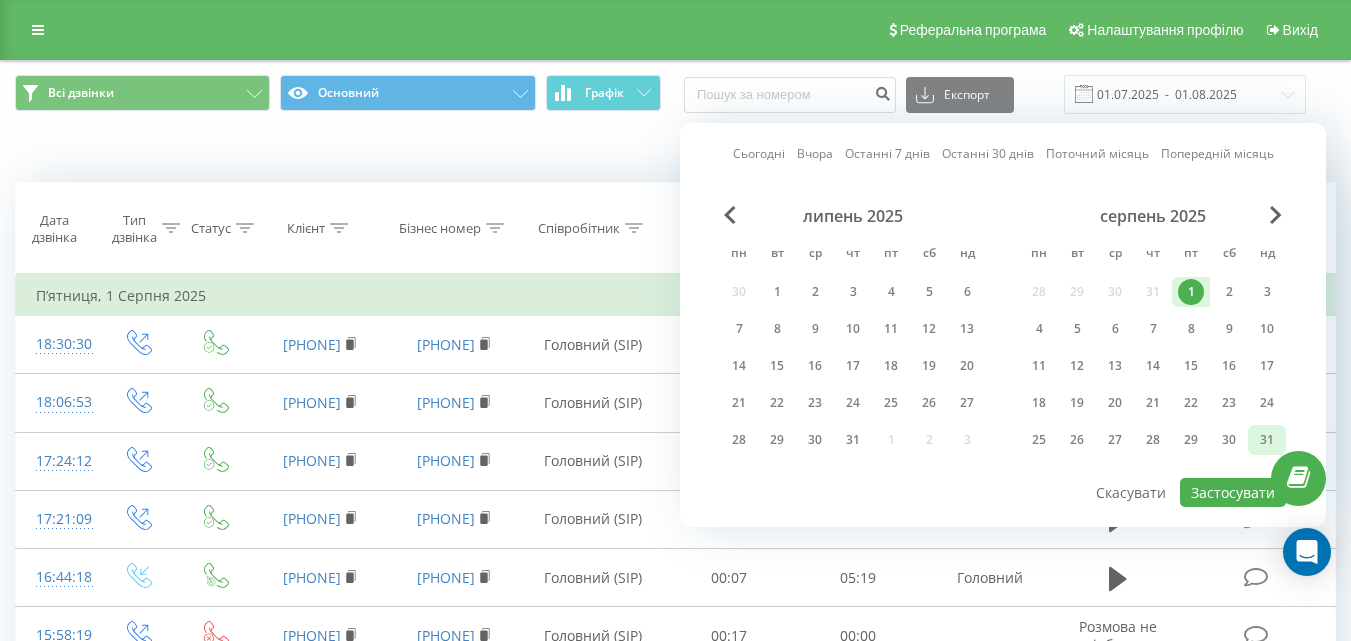 click on "31" at bounding box center [1267, 440] 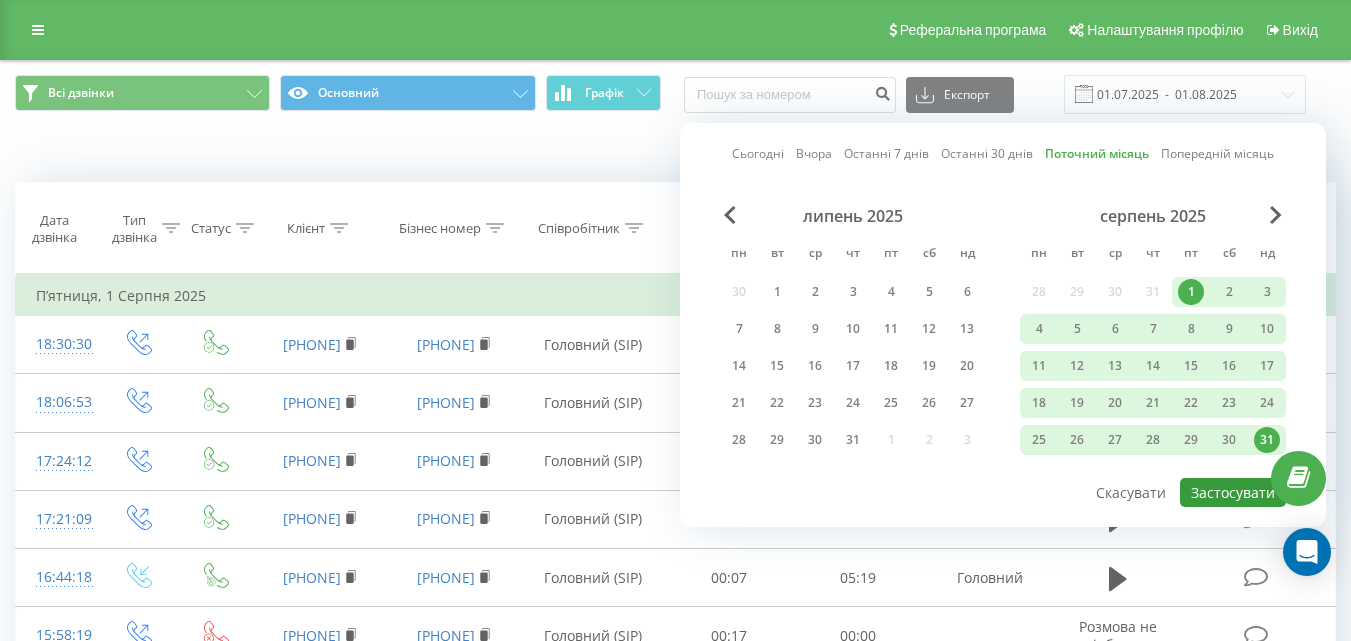 click on "Застосувати" at bounding box center (1233, 492) 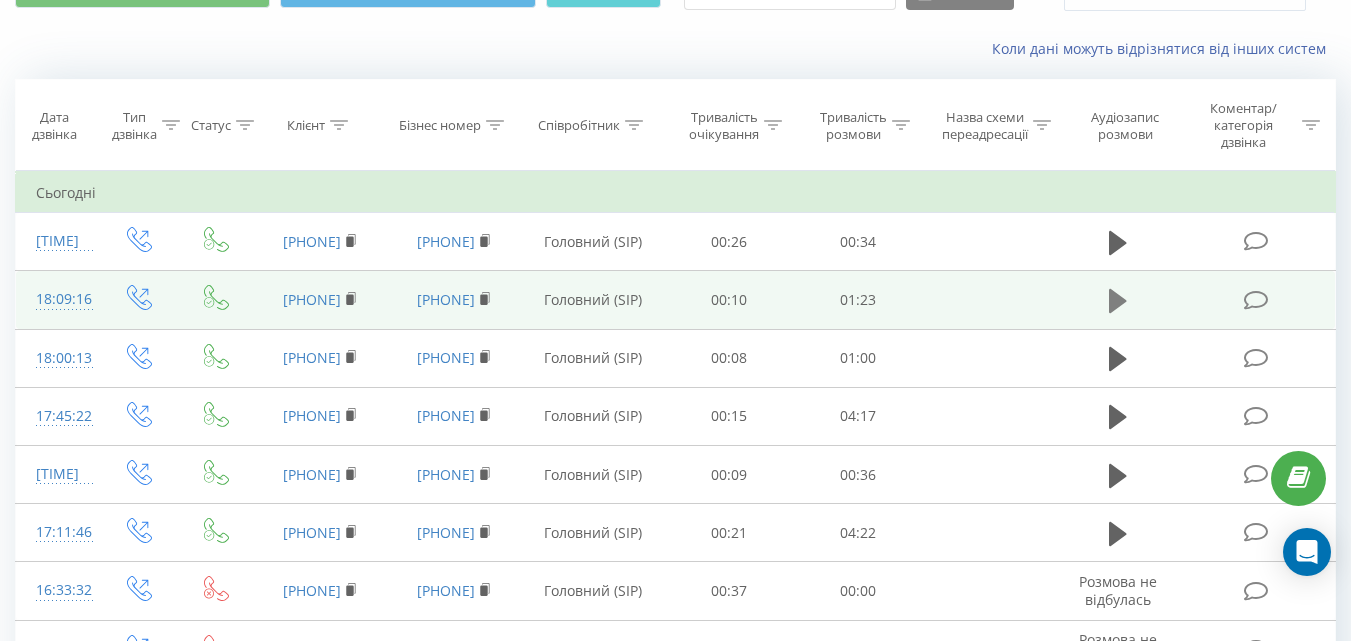 scroll, scrollTop: 100, scrollLeft: 0, axis: vertical 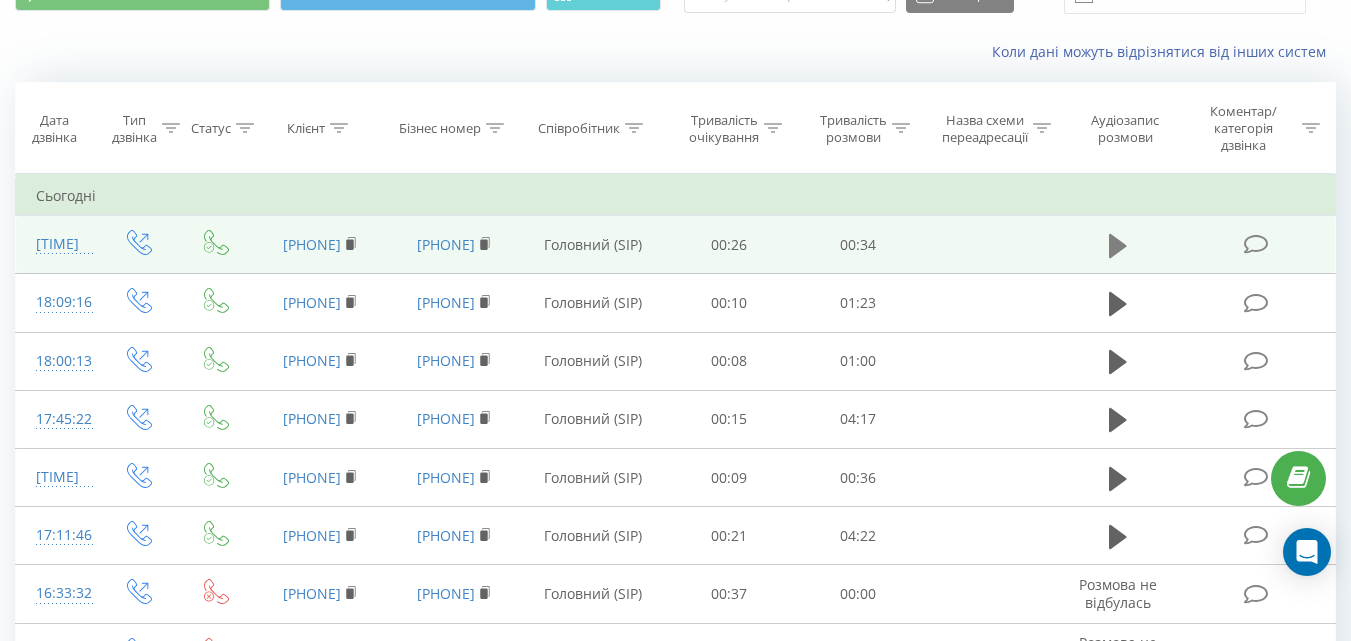 click at bounding box center (1119, 245) 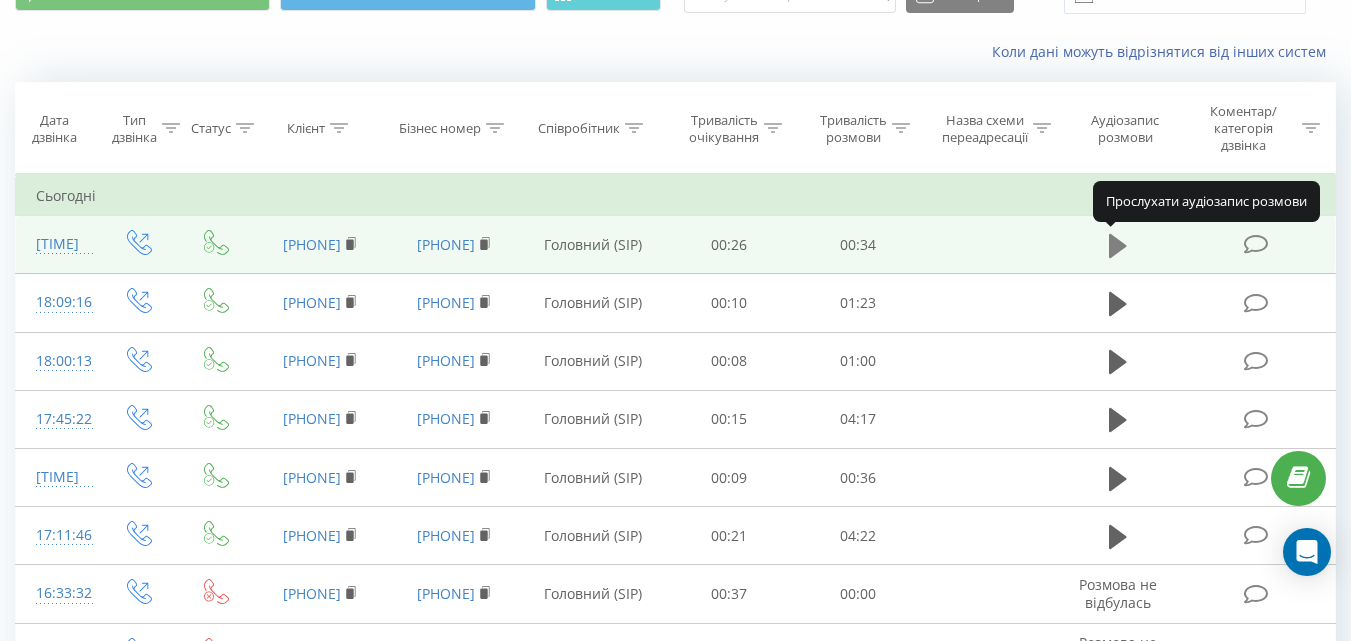 click 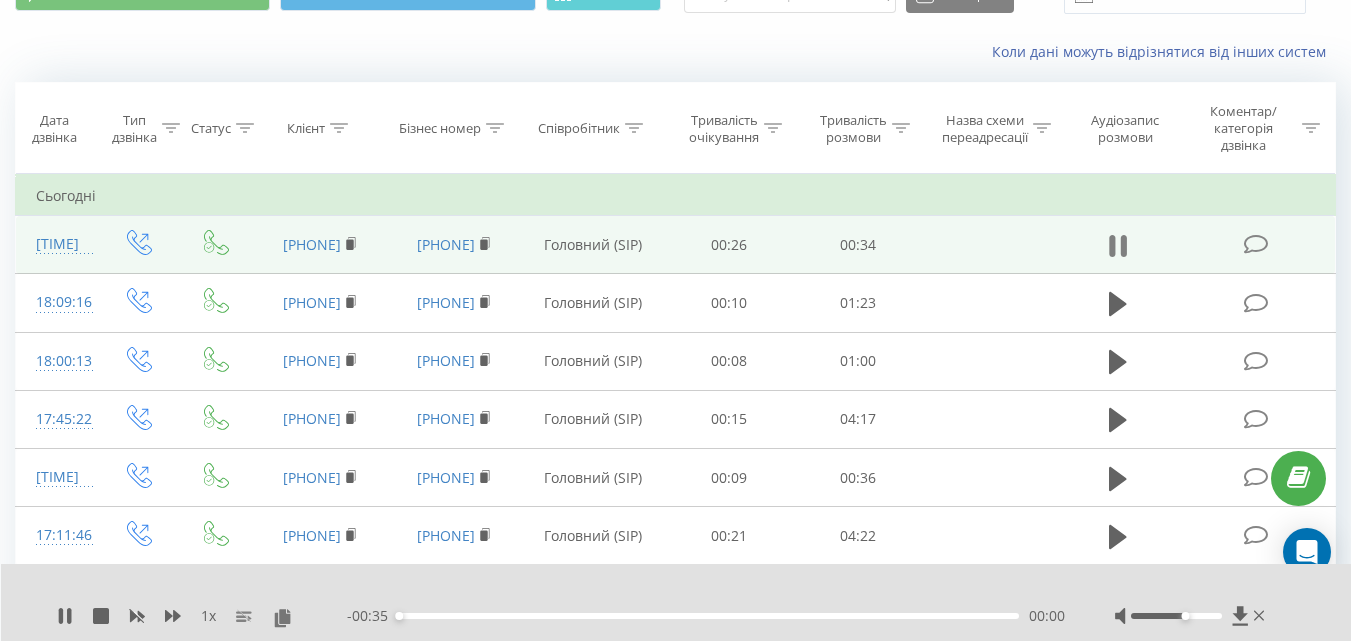 click 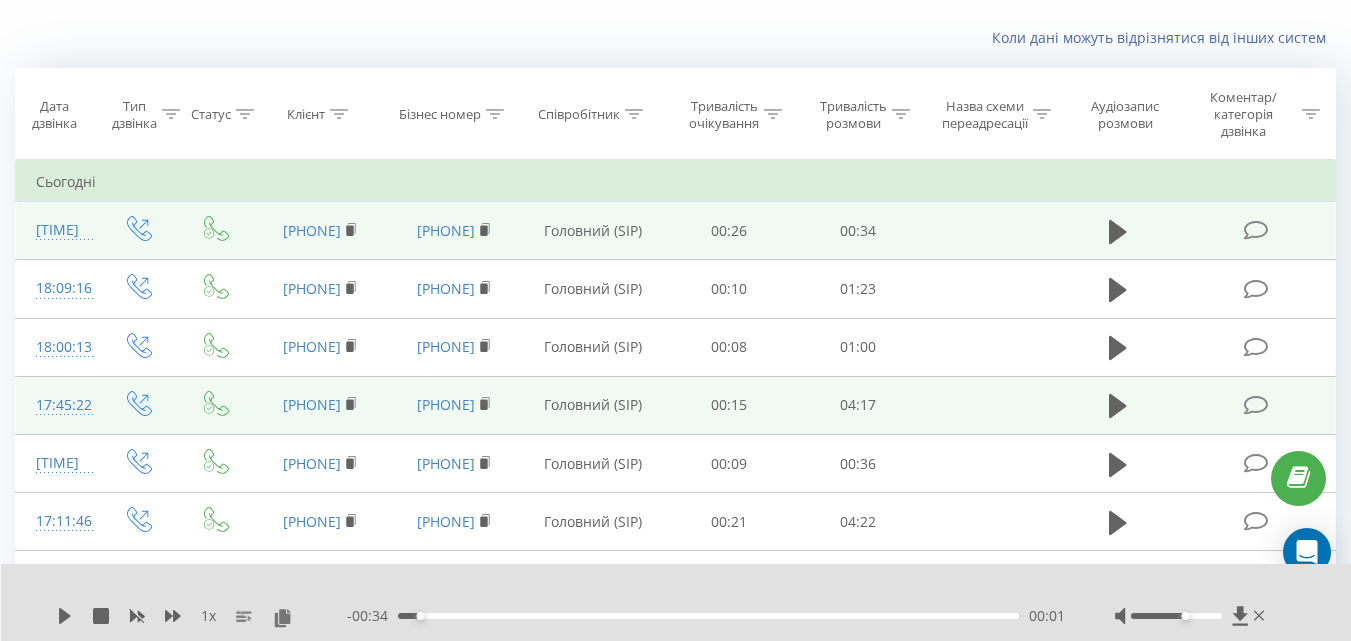 scroll, scrollTop: 0, scrollLeft: 0, axis: both 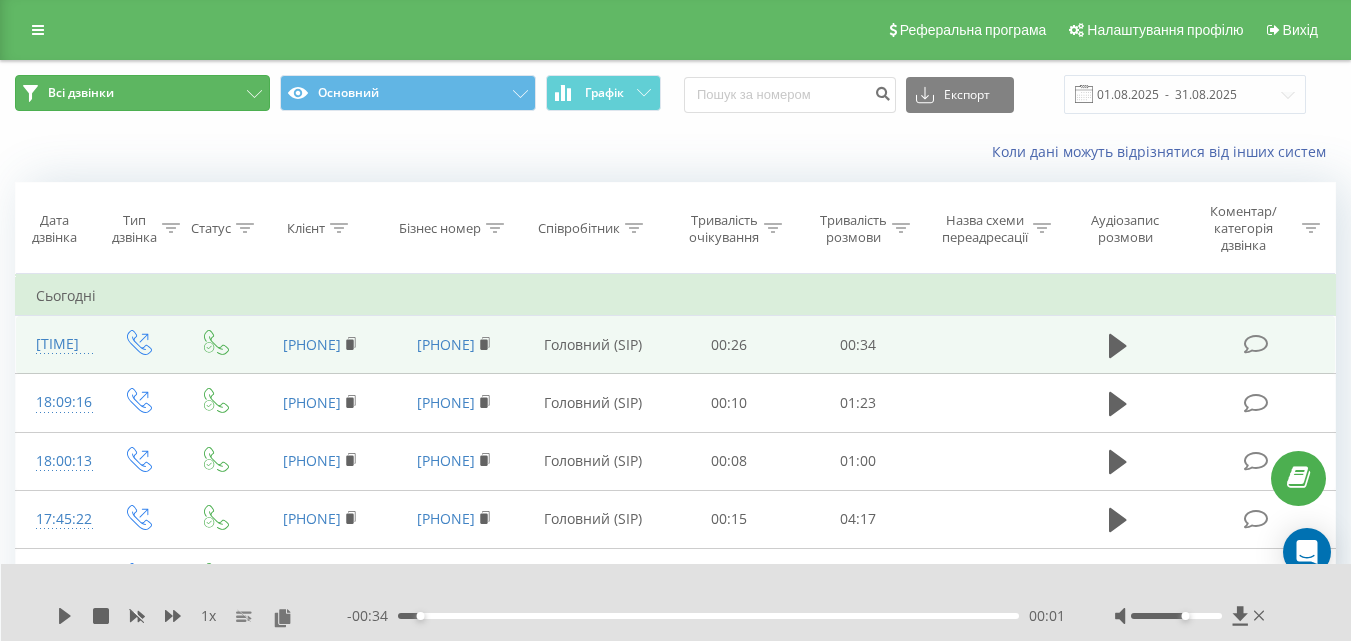 click on "Всі дзвінки" at bounding box center (142, 93) 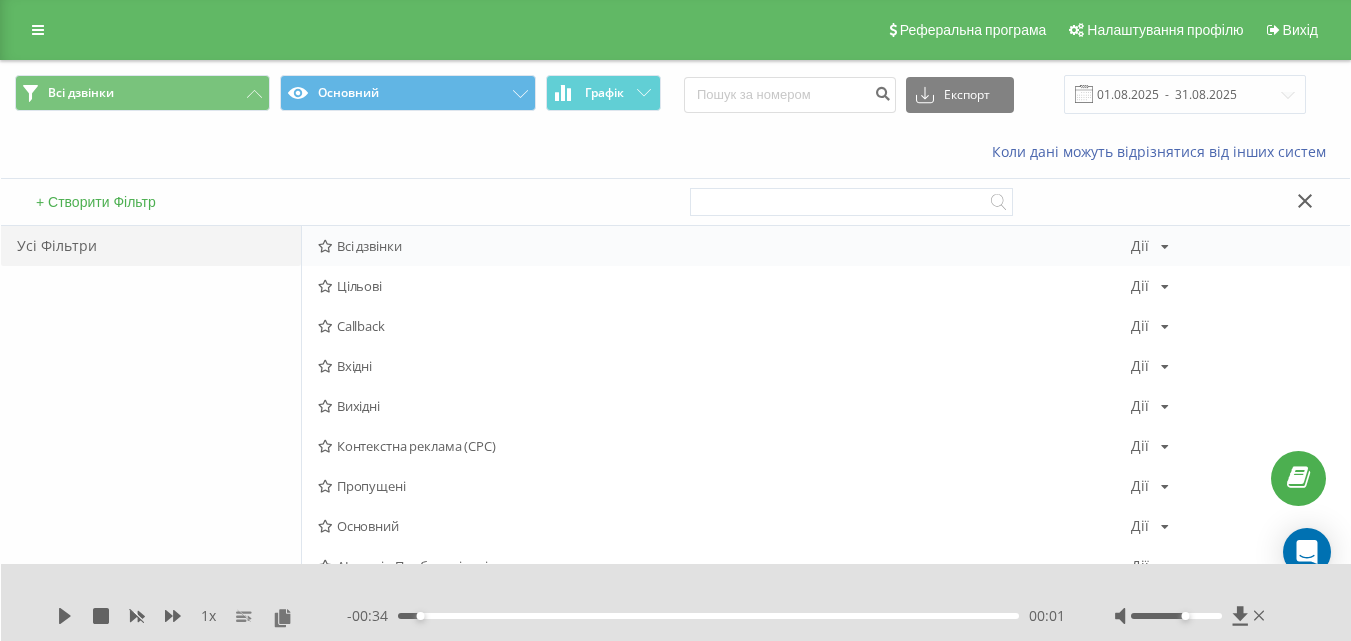 click on "Всі дзвінки" at bounding box center (724, 246) 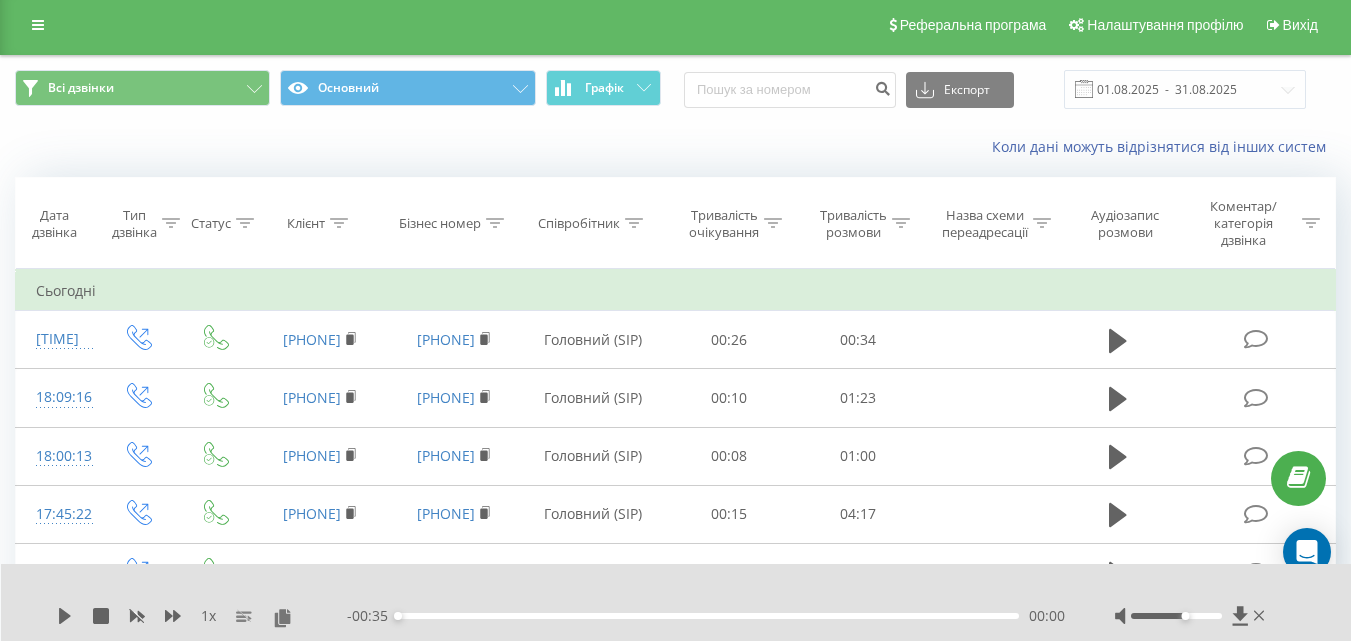 scroll, scrollTop: 0, scrollLeft: 0, axis: both 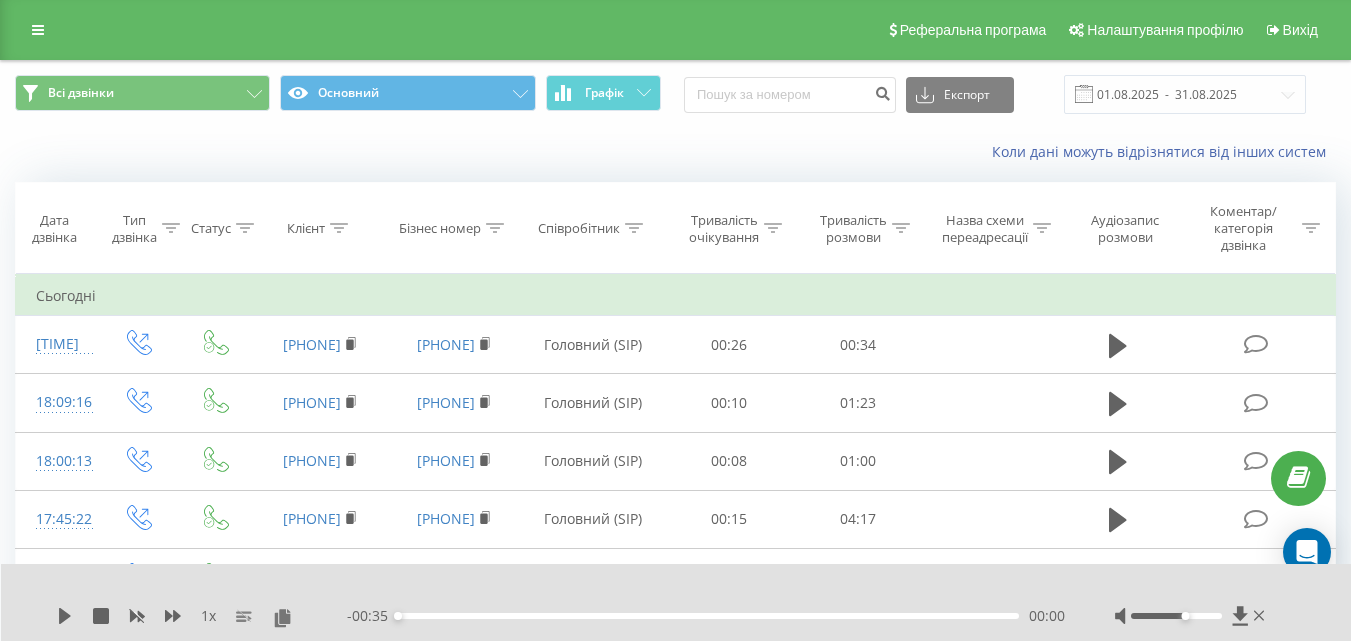 click at bounding box center (1084, 94) 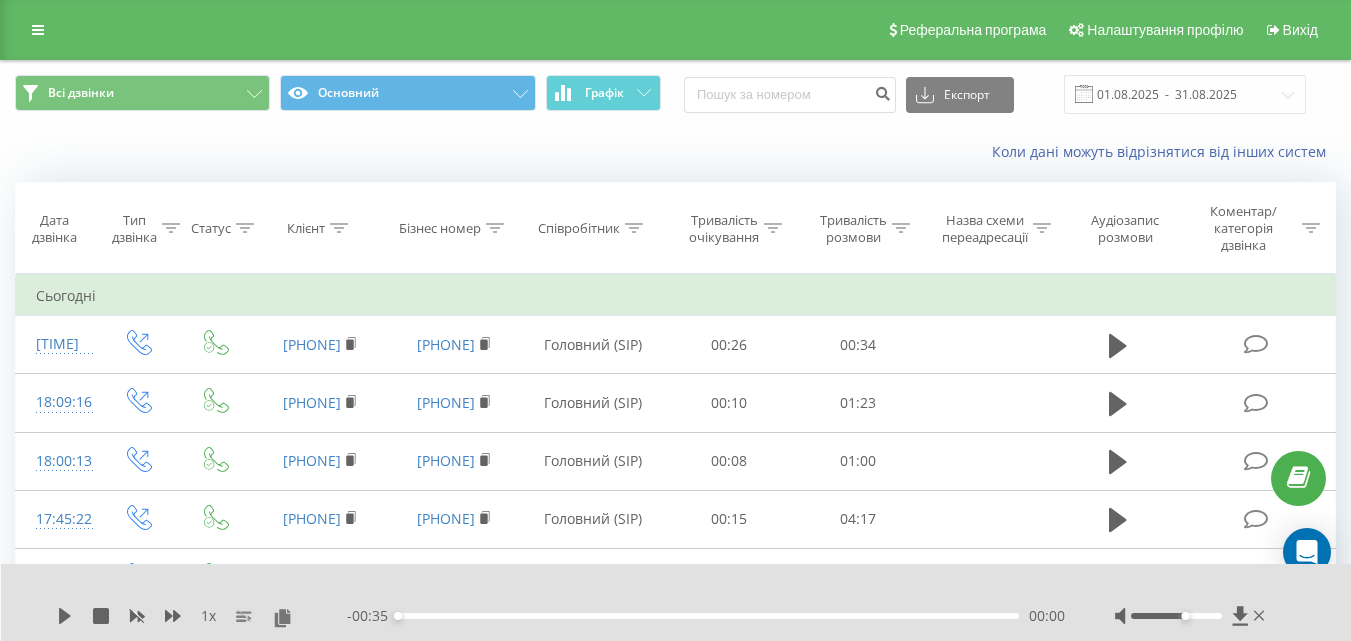 click at bounding box center (1084, 94) 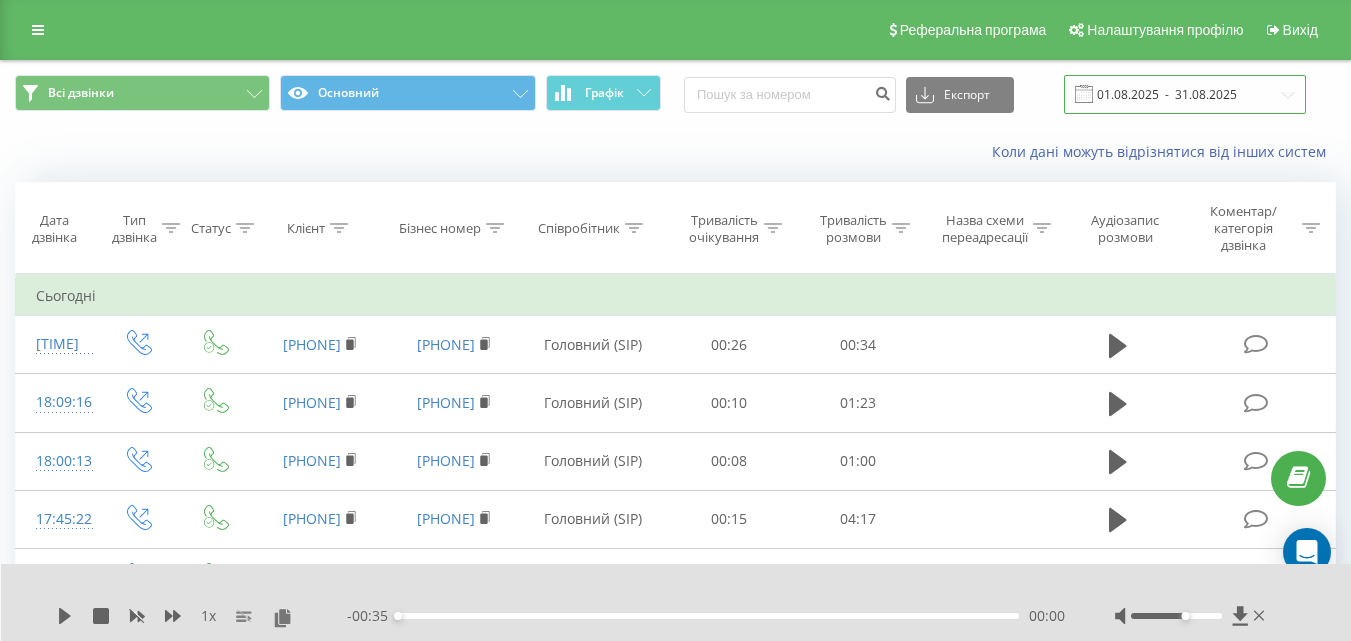 click on "01.08.2025  -  31.08.2025" at bounding box center (1185, 94) 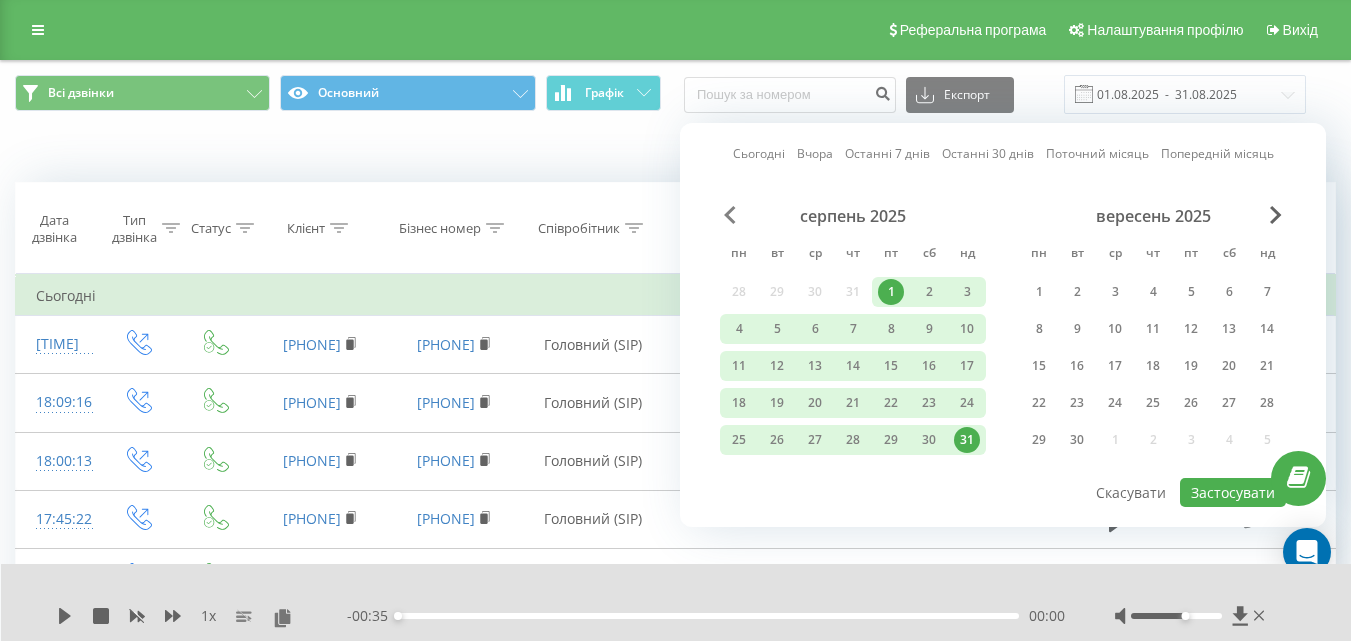 click at bounding box center [730, 215] 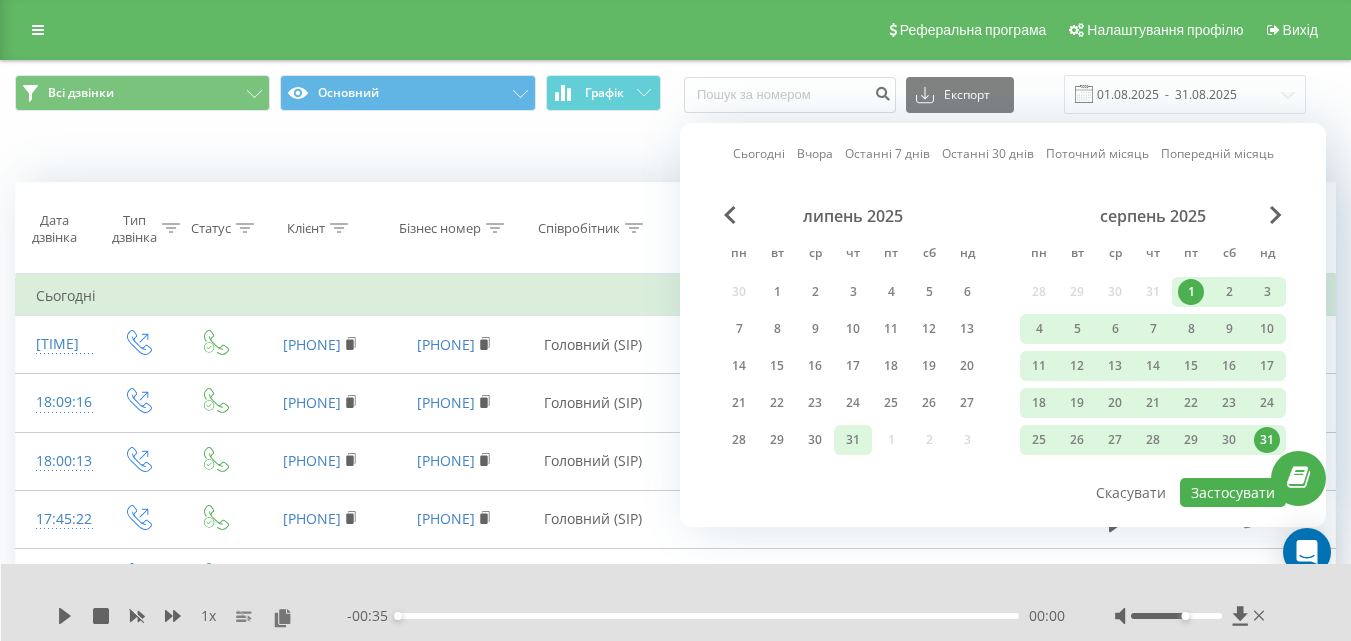 click on "31" at bounding box center [853, 440] 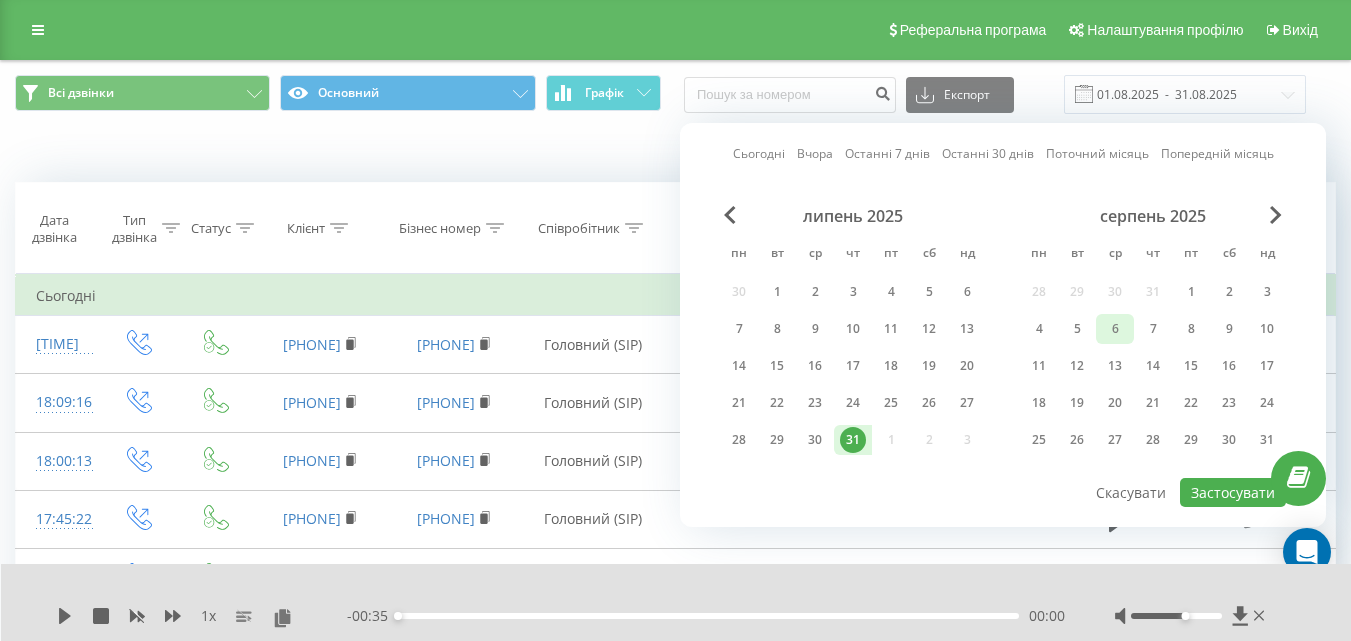 click on "6" at bounding box center (1115, 329) 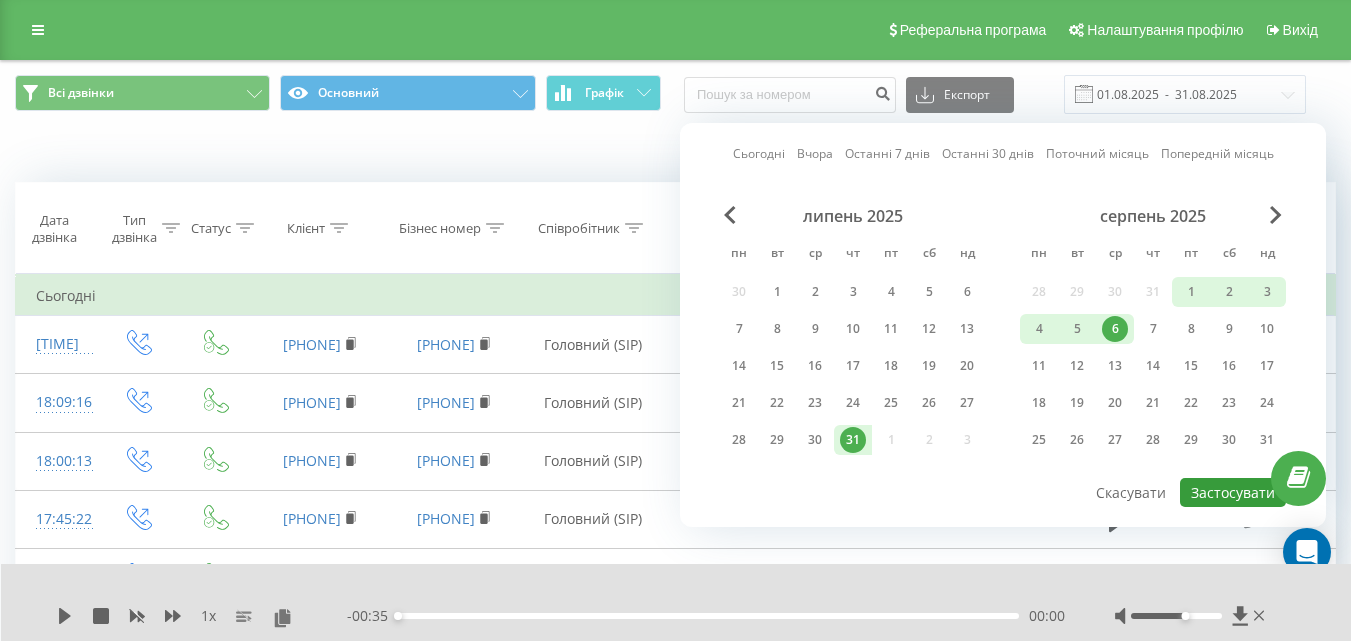 click on "Застосувати" at bounding box center [1233, 492] 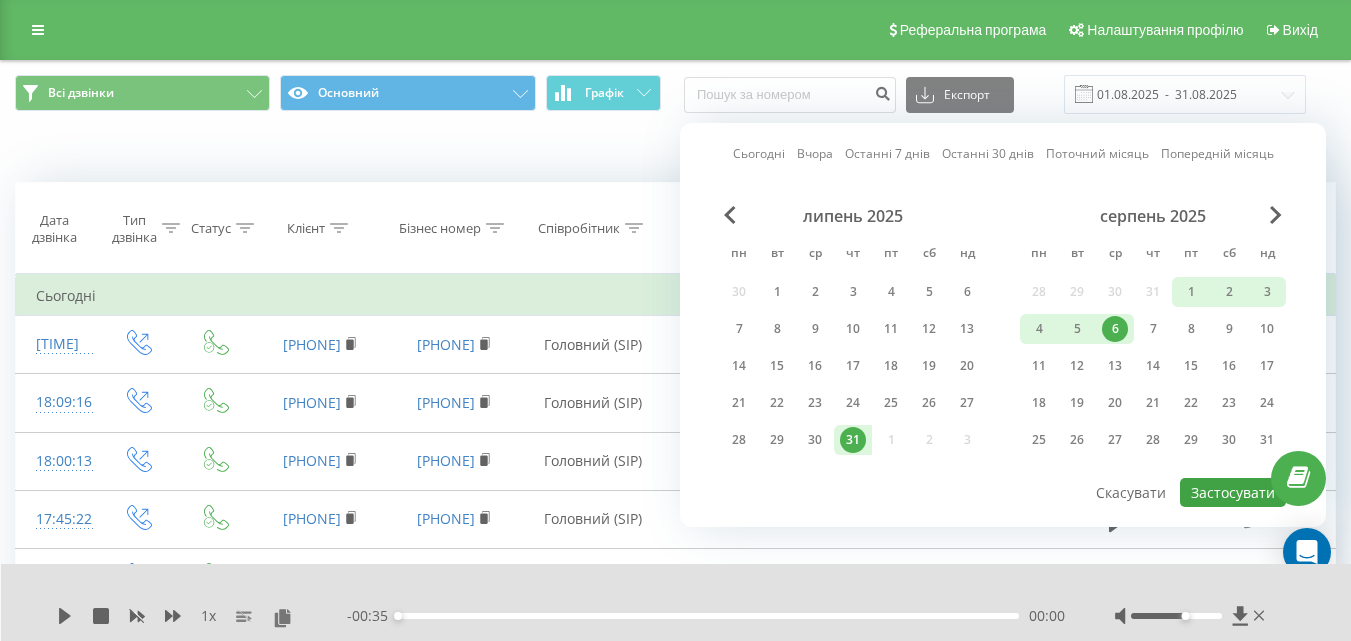type on "31.07.2025  -  06.08.2025" 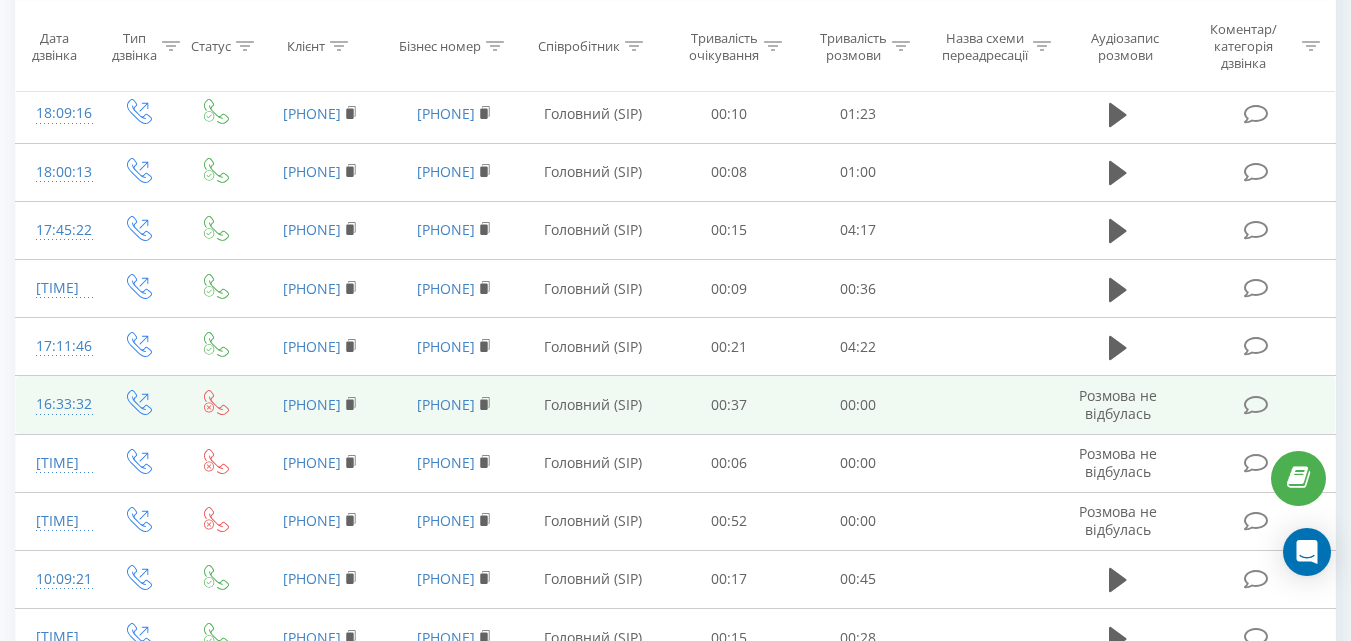 scroll, scrollTop: 145, scrollLeft: 0, axis: vertical 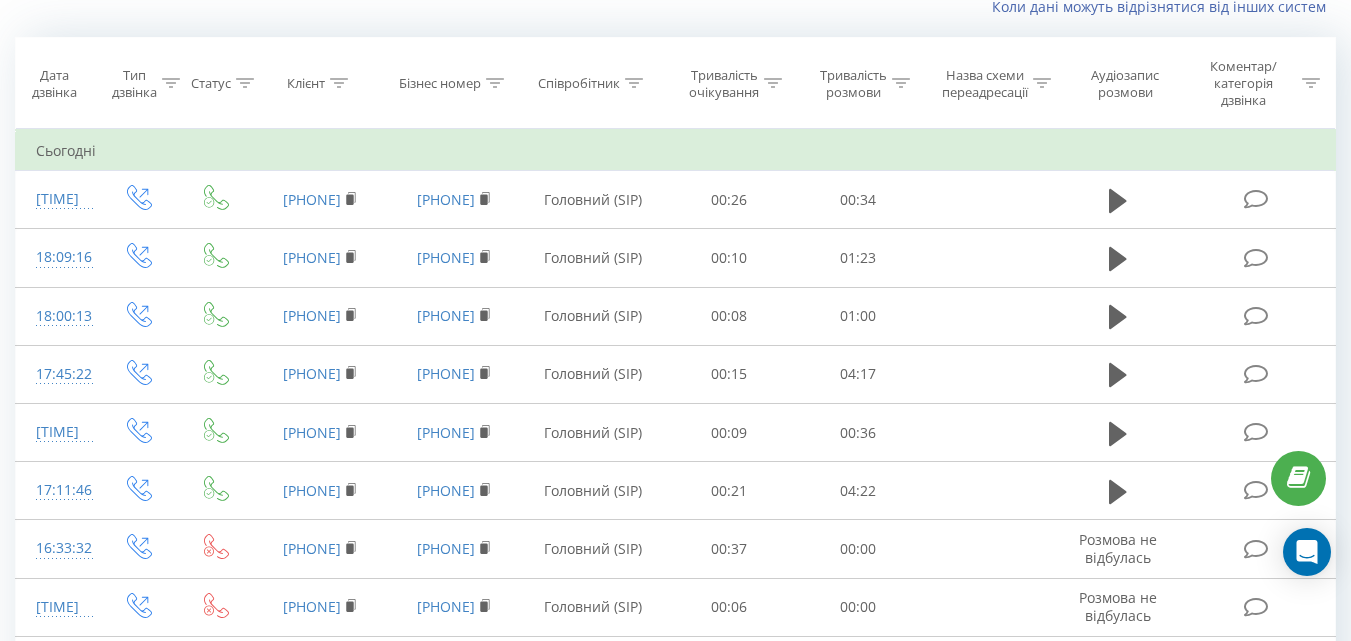 click 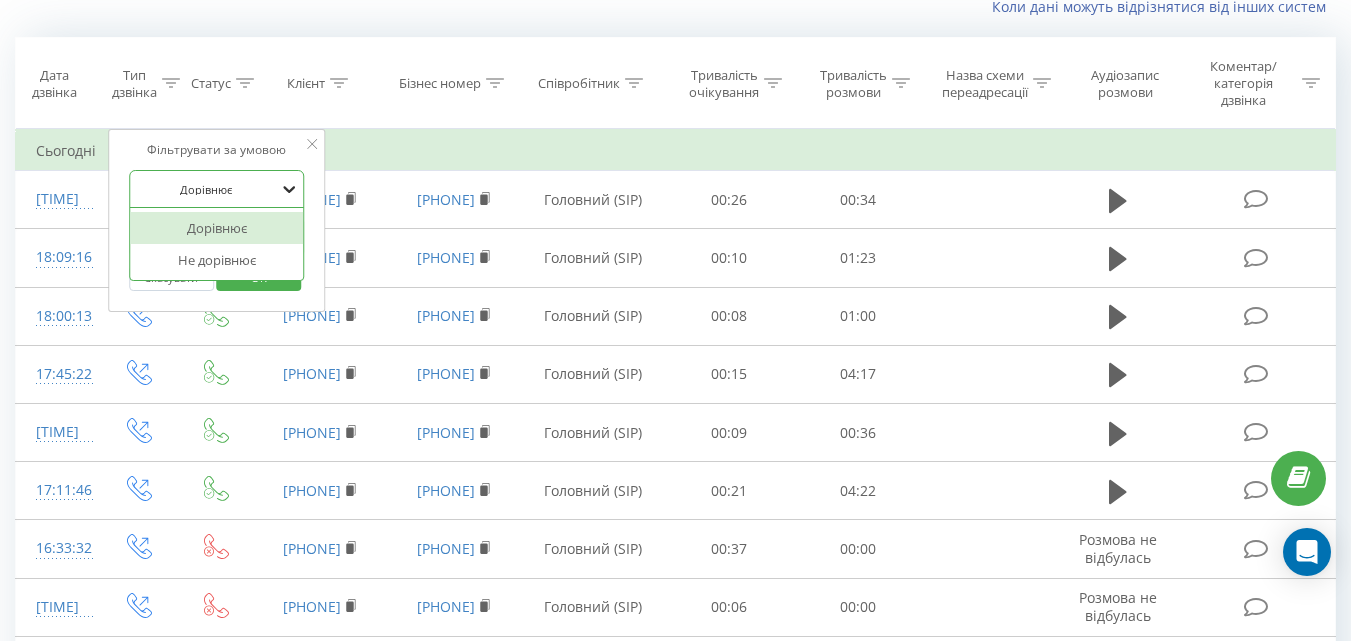 click 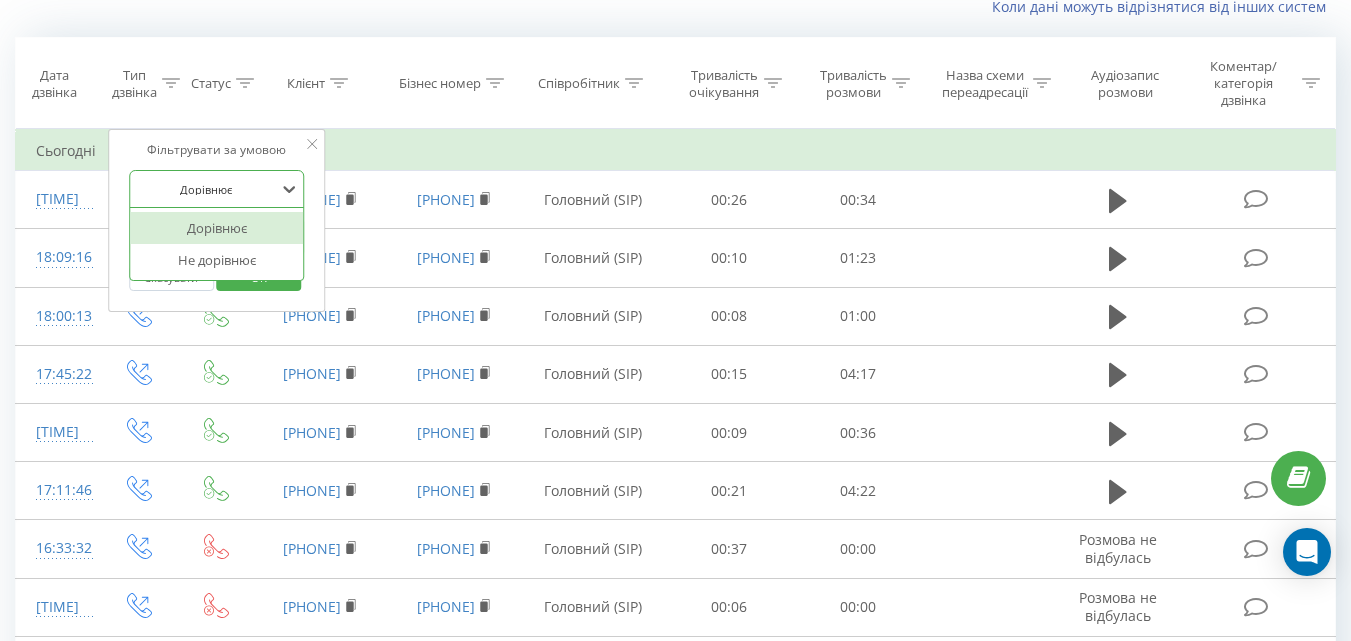 click on "Клієнт" at bounding box center (320, 83) 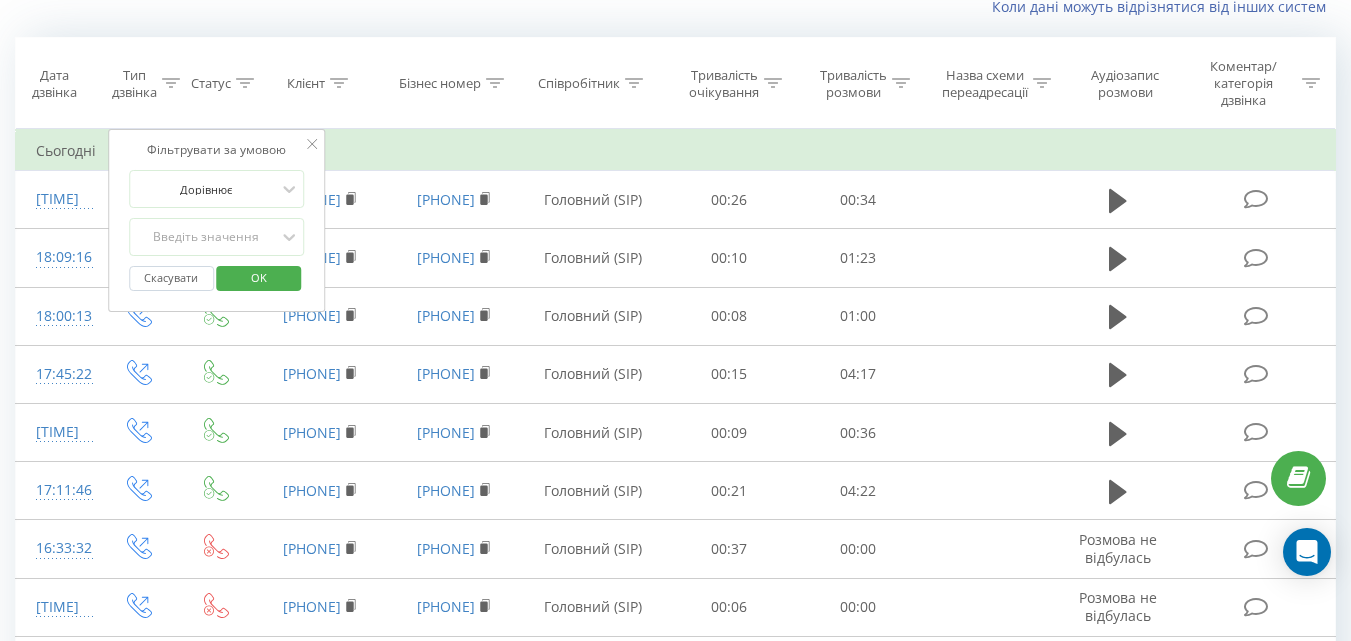 click 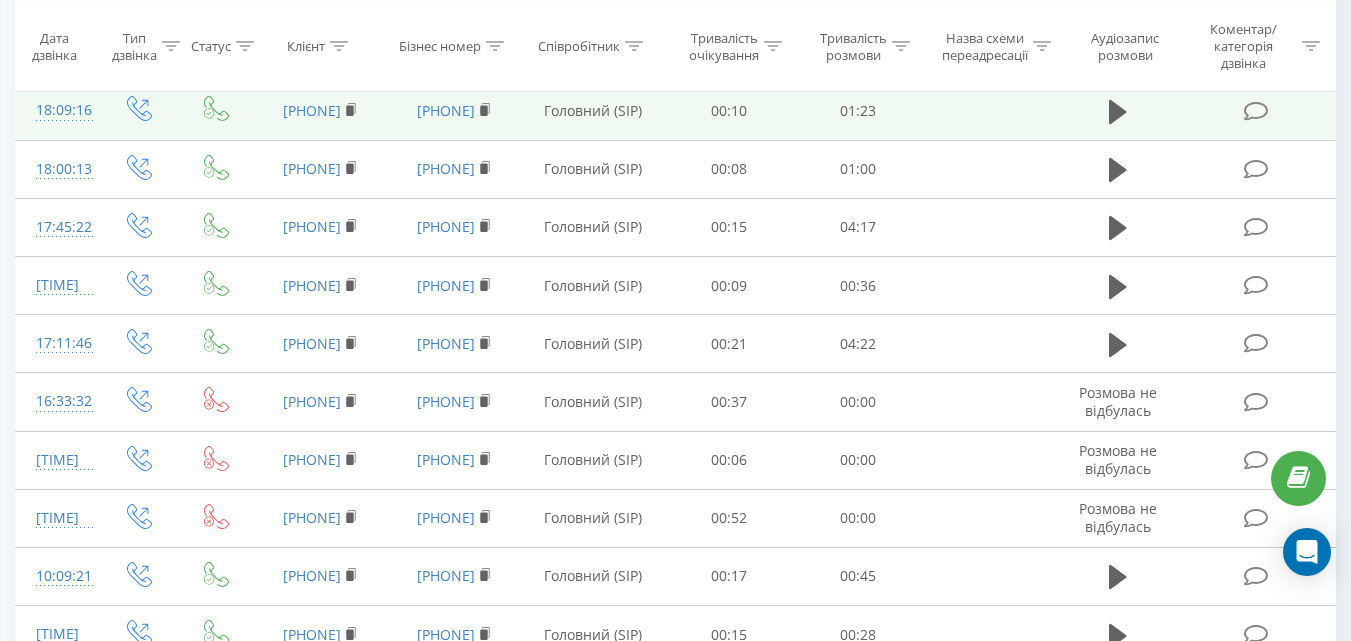 scroll, scrollTop: 200, scrollLeft: 0, axis: vertical 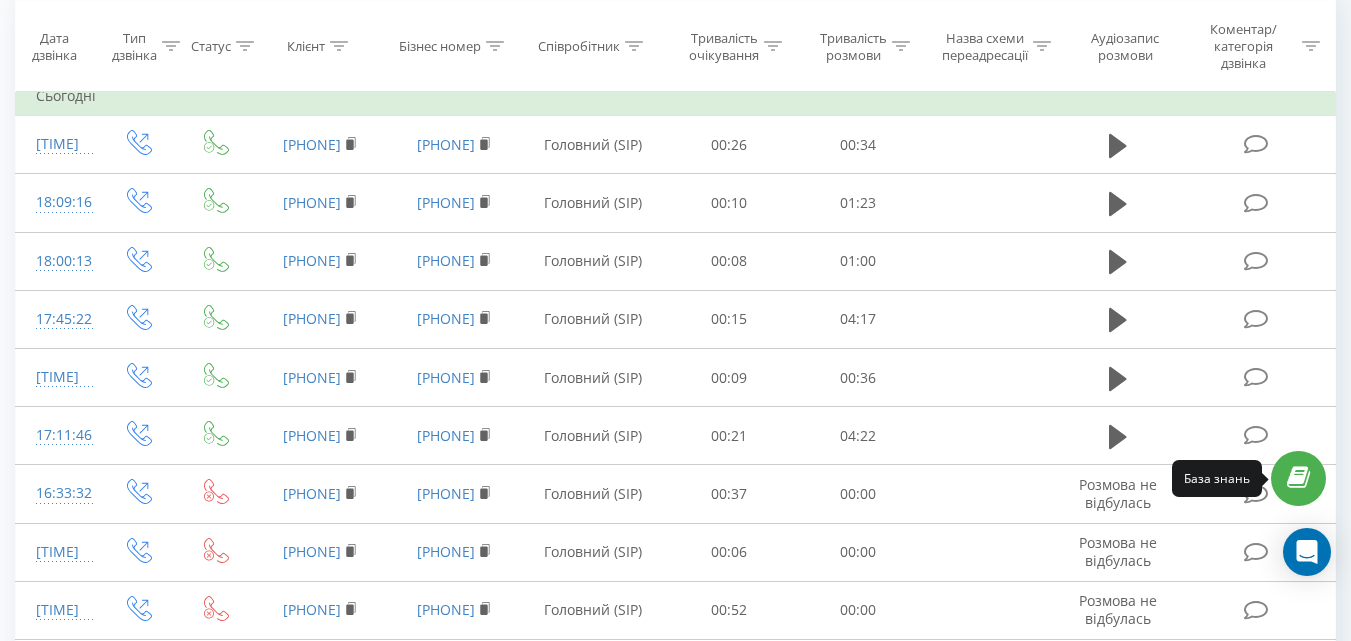click at bounding box center (1298, 478) 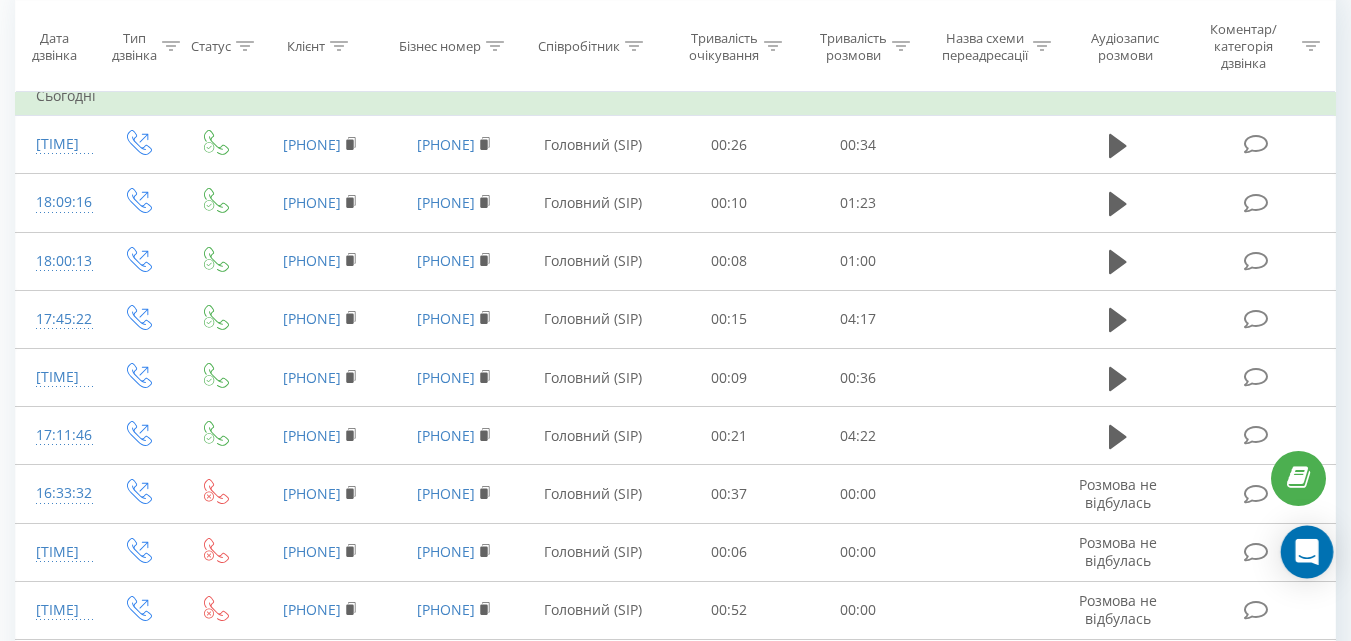 click at bounding box center [1307, 552] 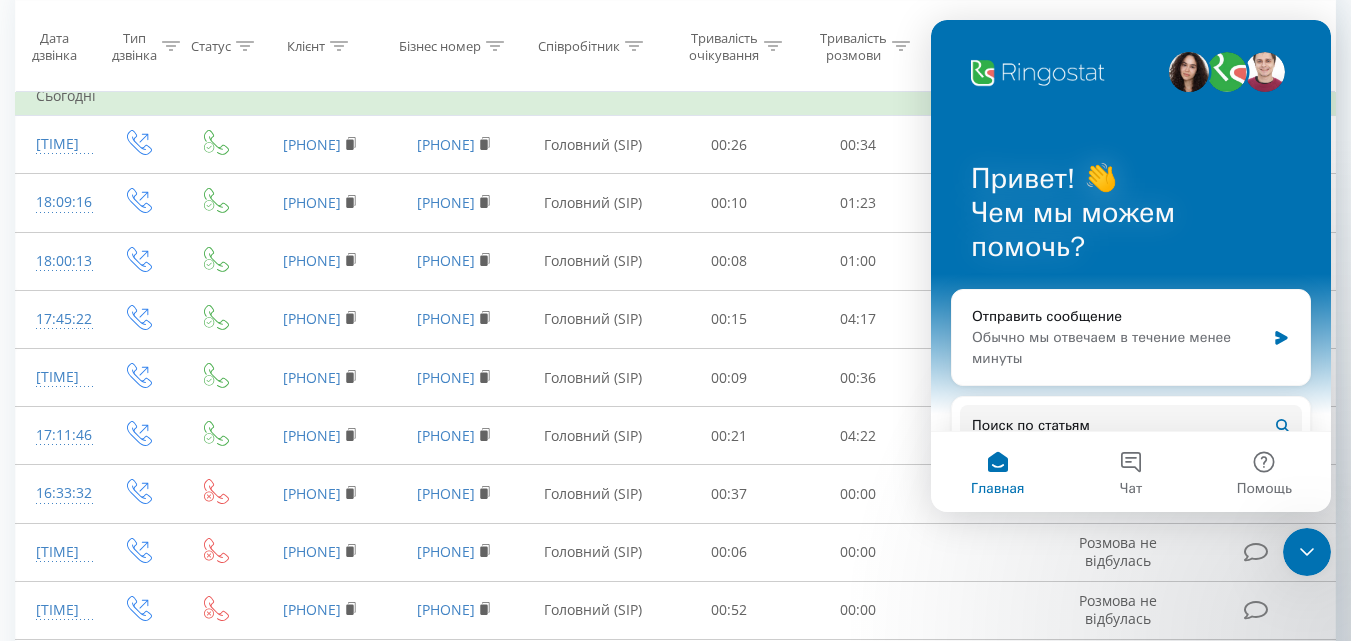scroll, scrollTop: 0, scrollLeft: 0, axis: both 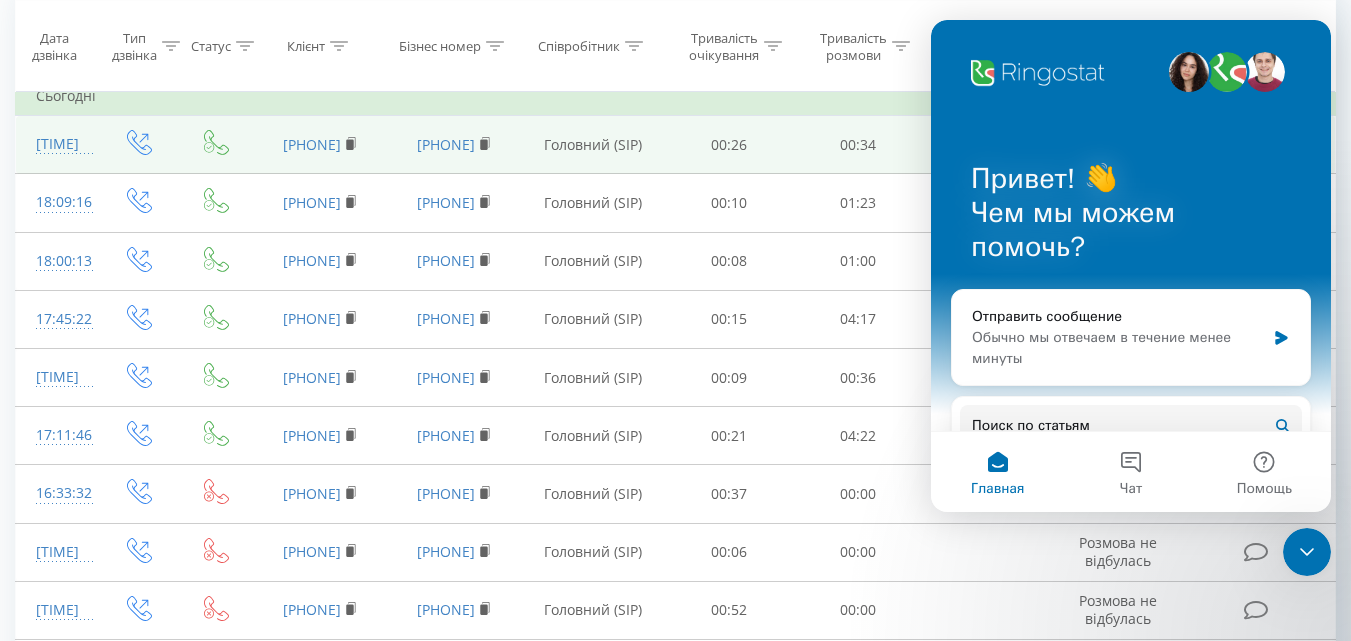 click on "00:26" at bounding box center [729, 145] 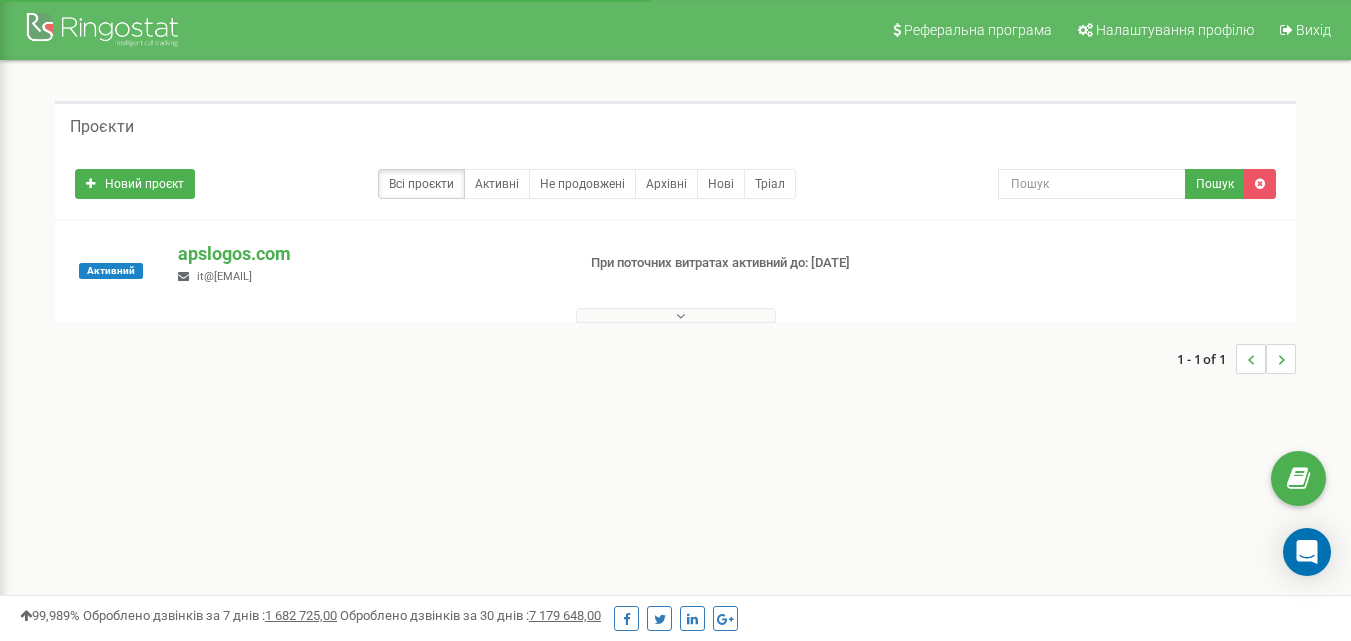 scroll, scrollTop: 0, scrollLeft: 0, axis: both 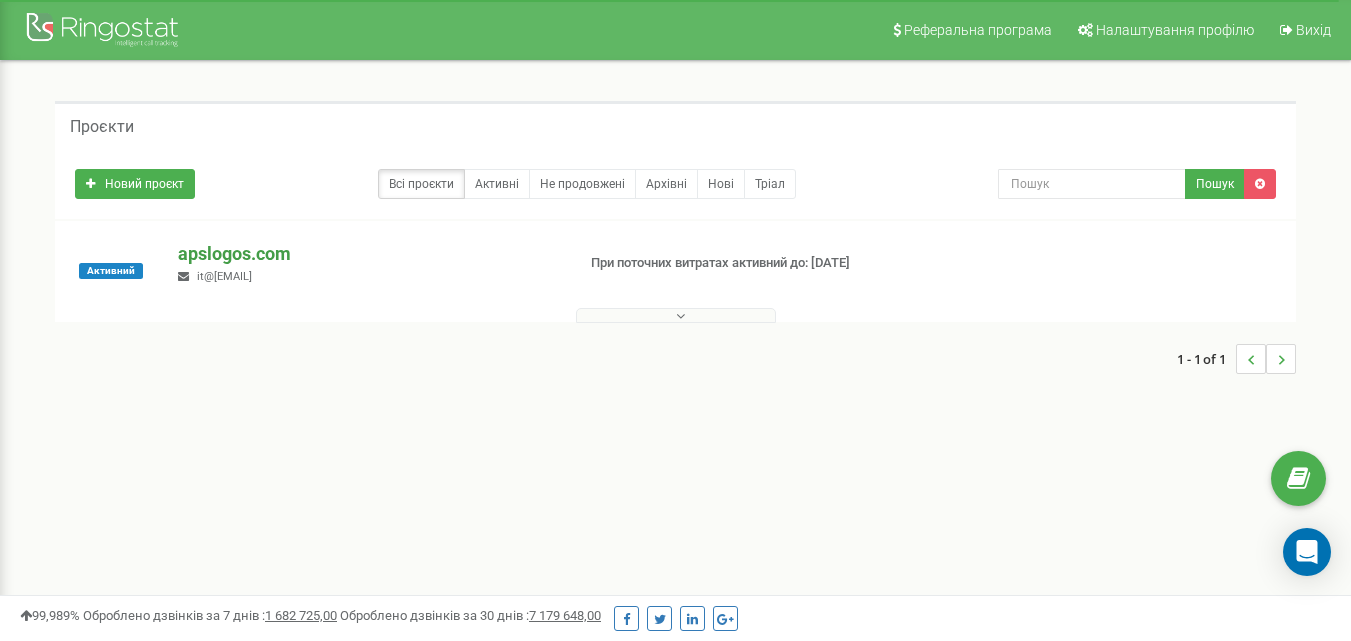 click on "apslogos.com" at bounding box center [368, 254] 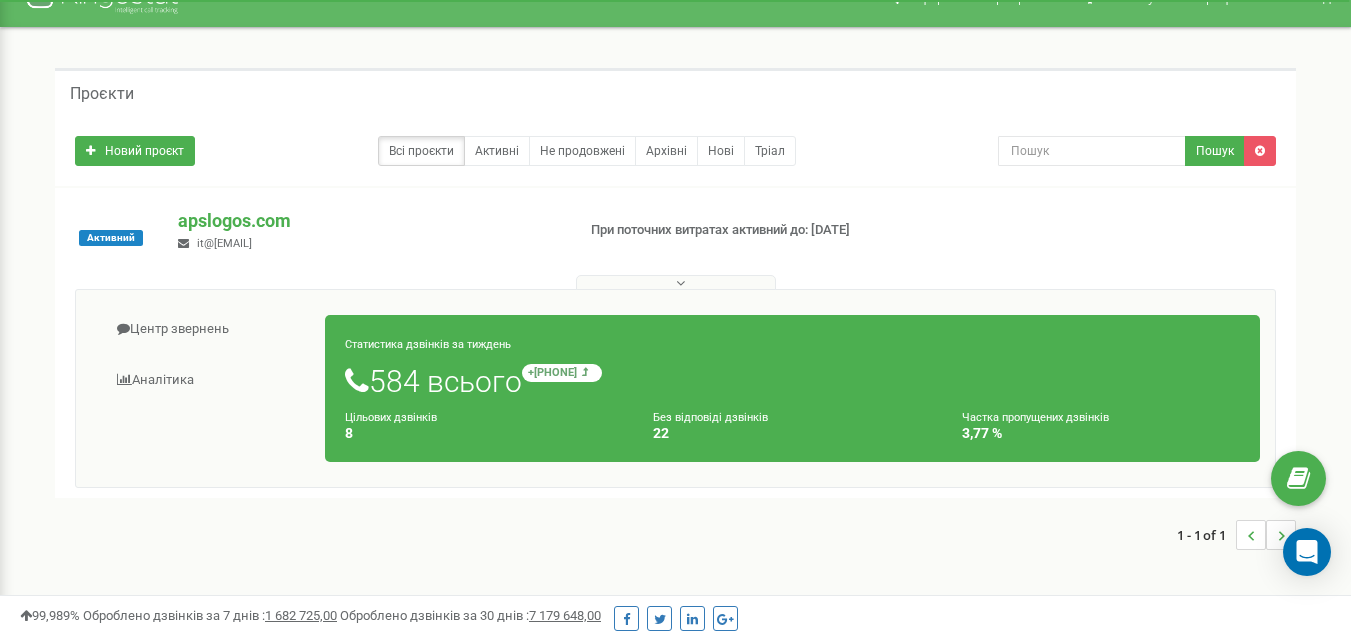 scroll, scrollTop: 0, scrollLeft: 0, axis: both 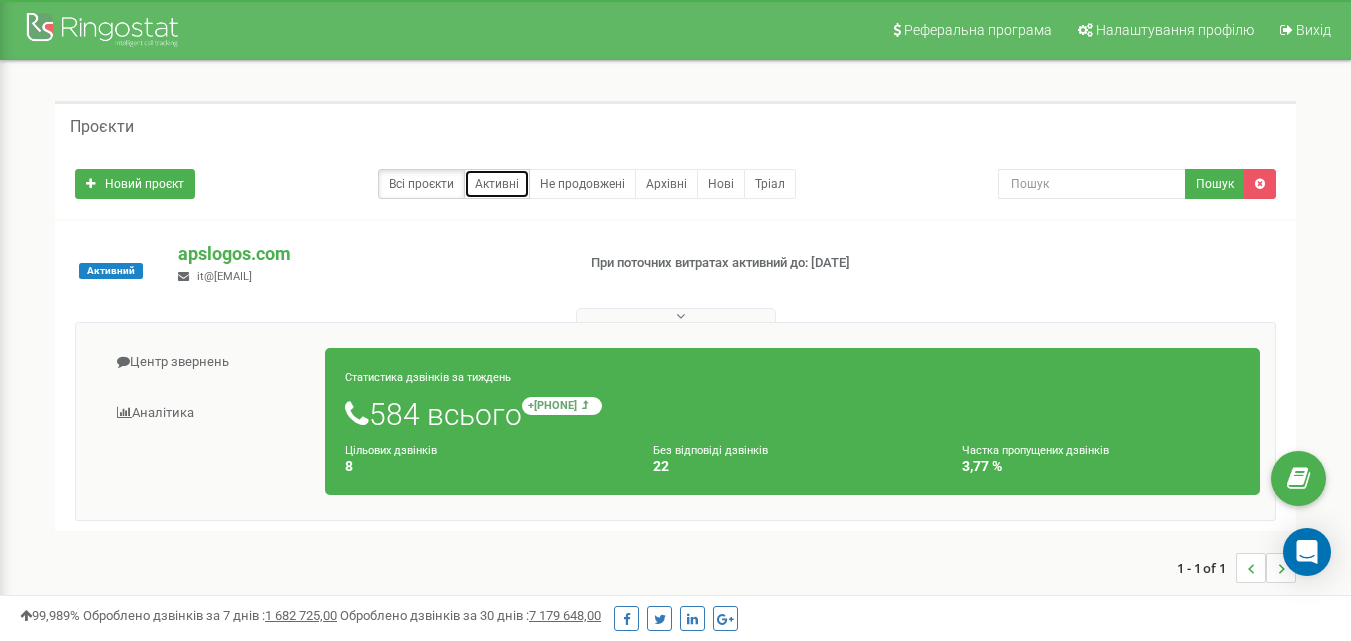 click on "Активні" at bounding box center [497, 184] 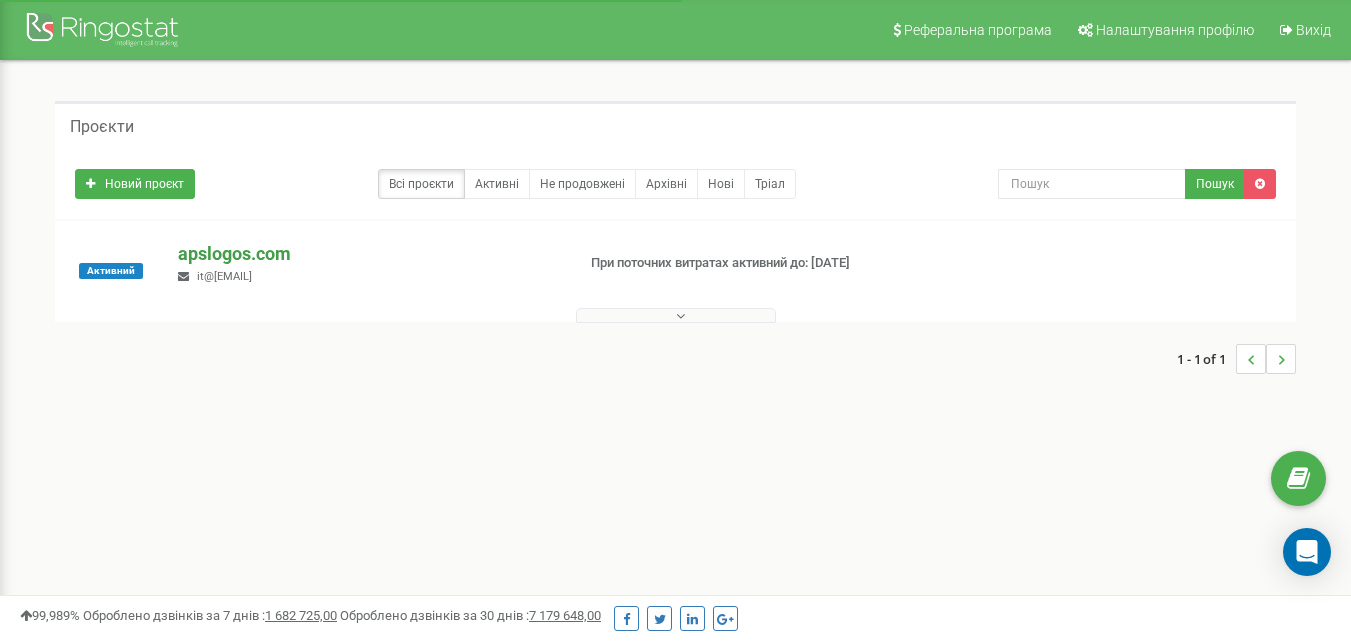 scroll, scrollTop: 0, scrollLeft: 0, axis: both 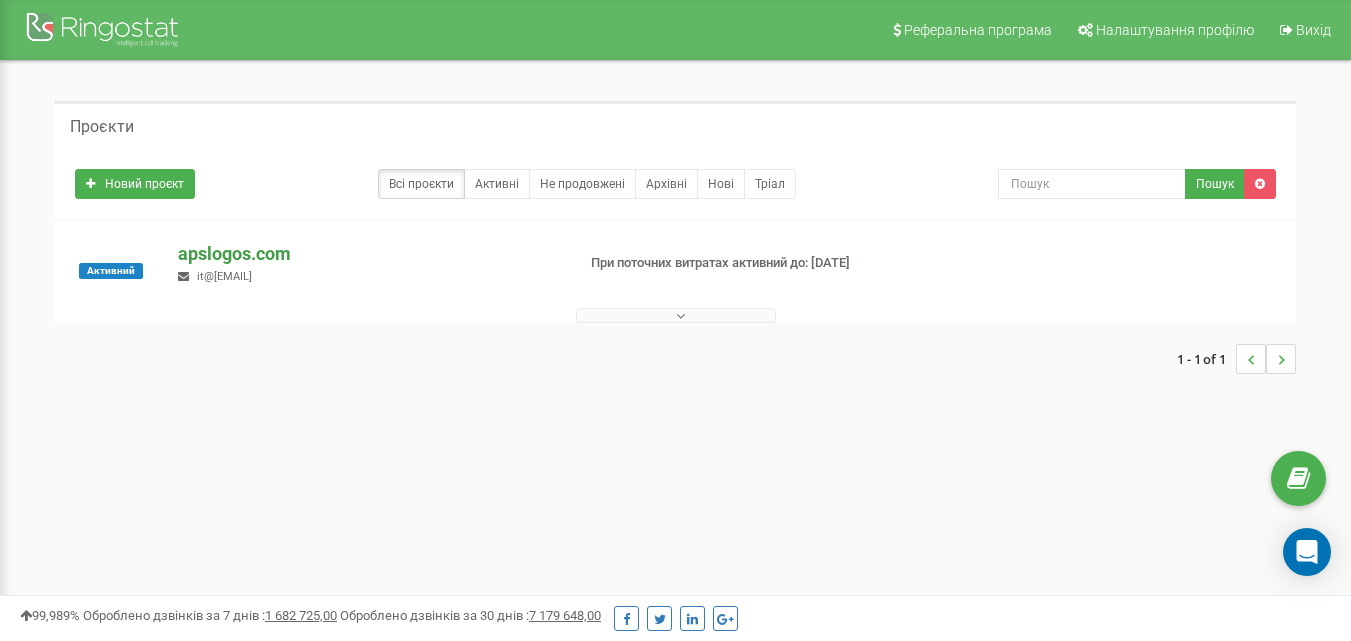 click on "apslogos.com" at bounding box center [368, 254] 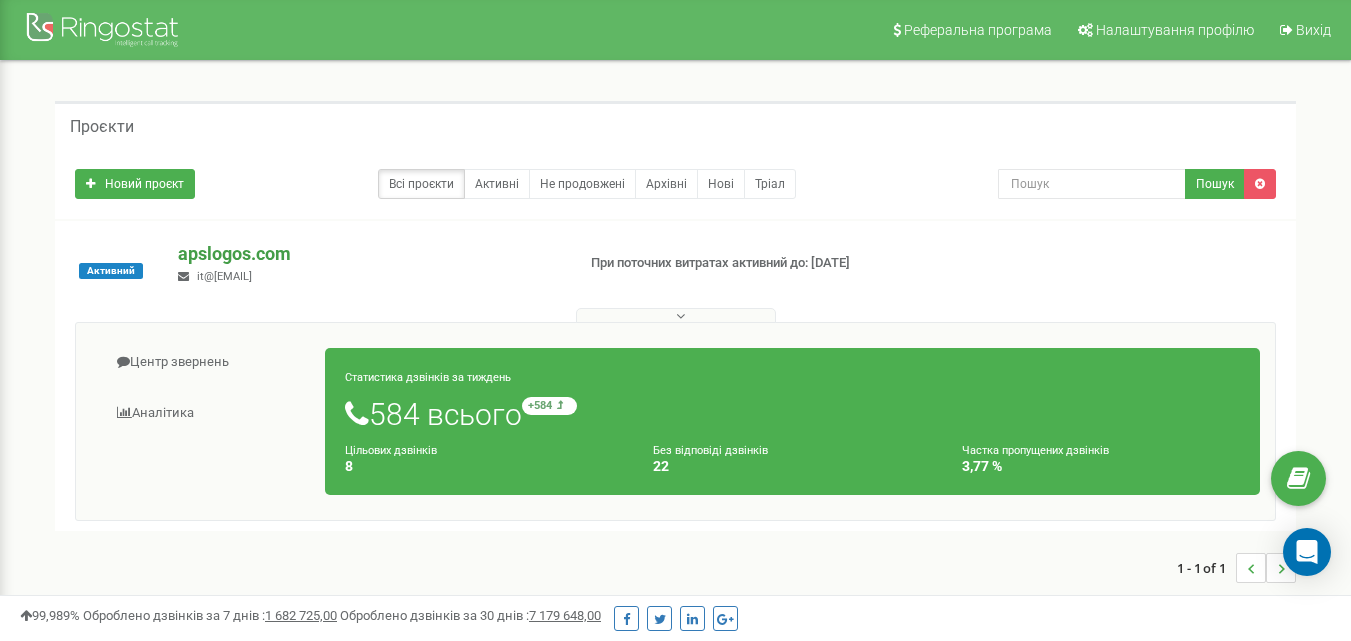 click on "apslogos.com" at bounding box center (368, 254) 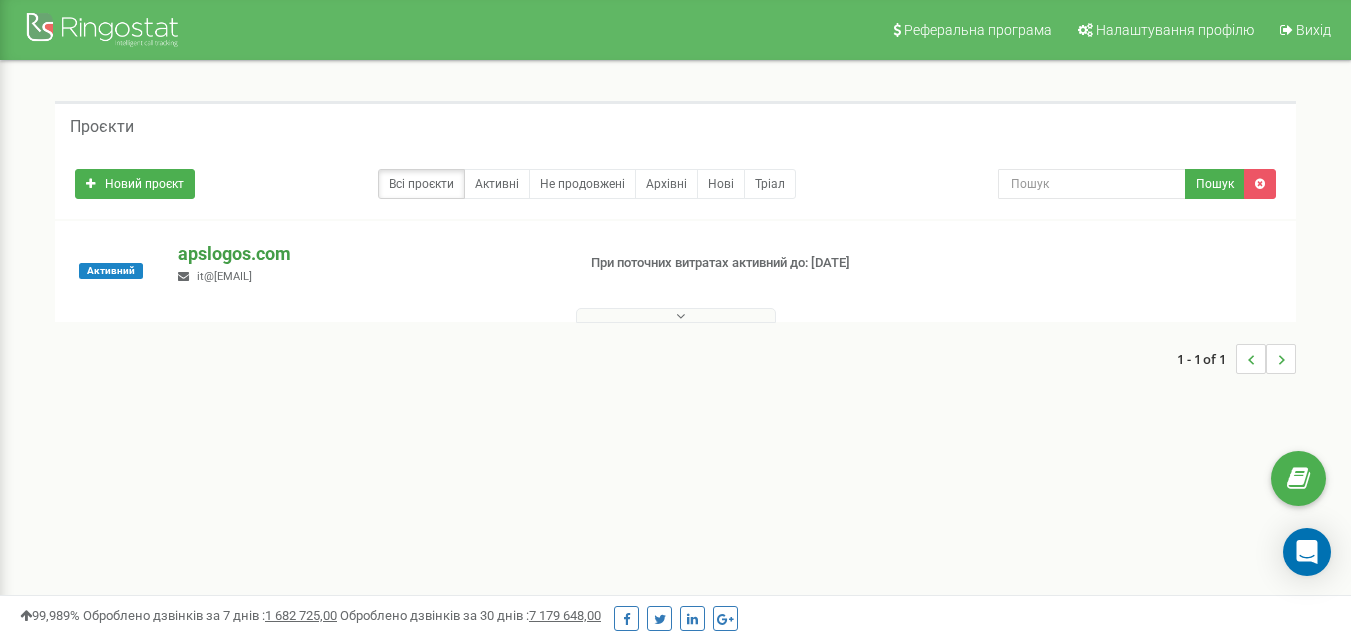 click on "apslogos.com" at bounding box center (368, 254) 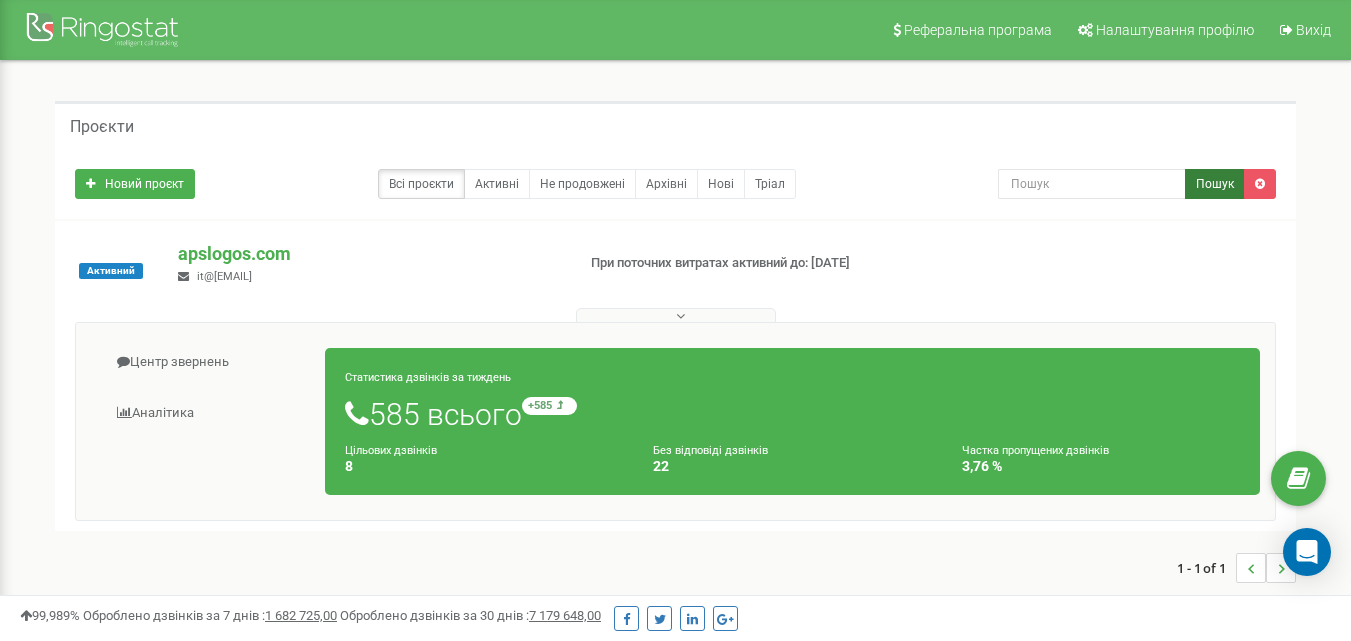 click on "Пошук" at bounding box center [1215, 184] 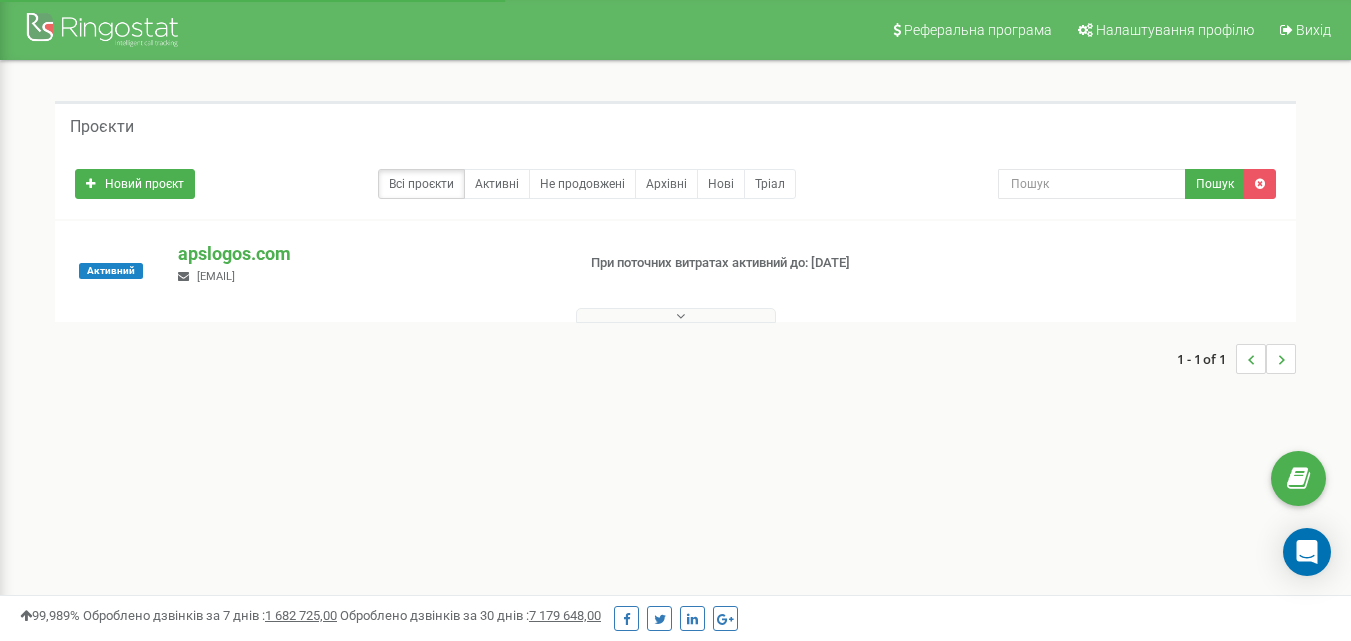 scroll, scrollTop: 0, scrollLeft: 0, axis: both 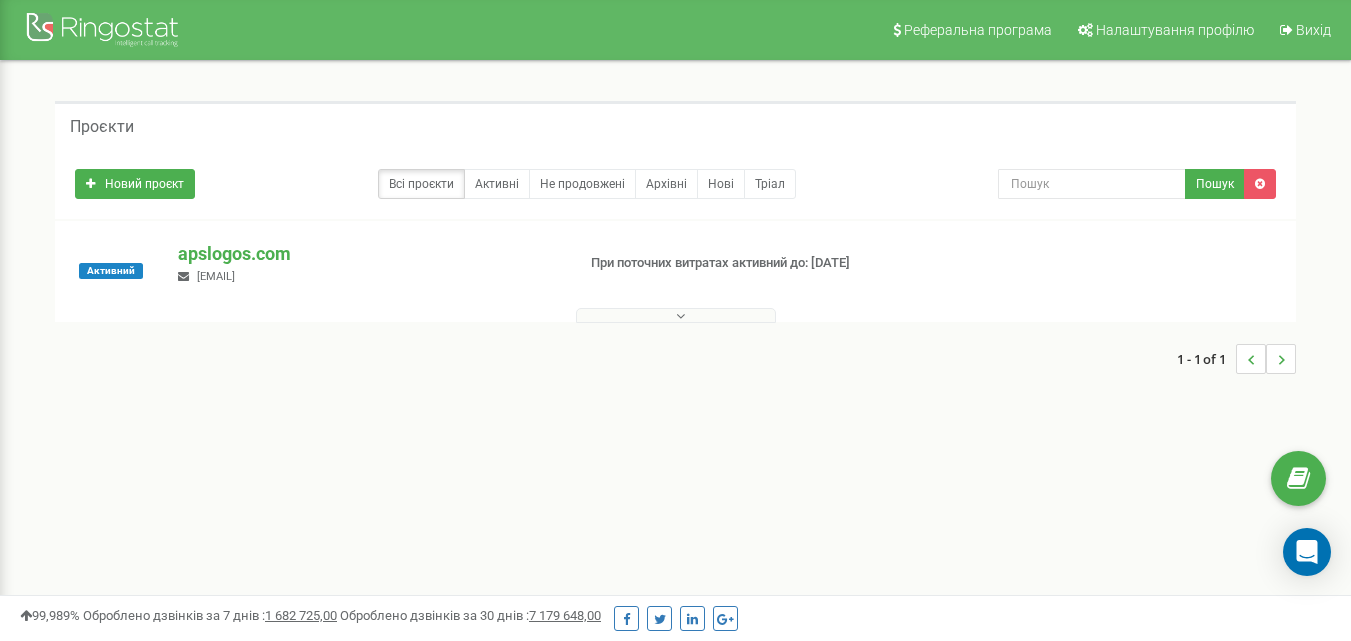 click at bounding box center (680, 316) 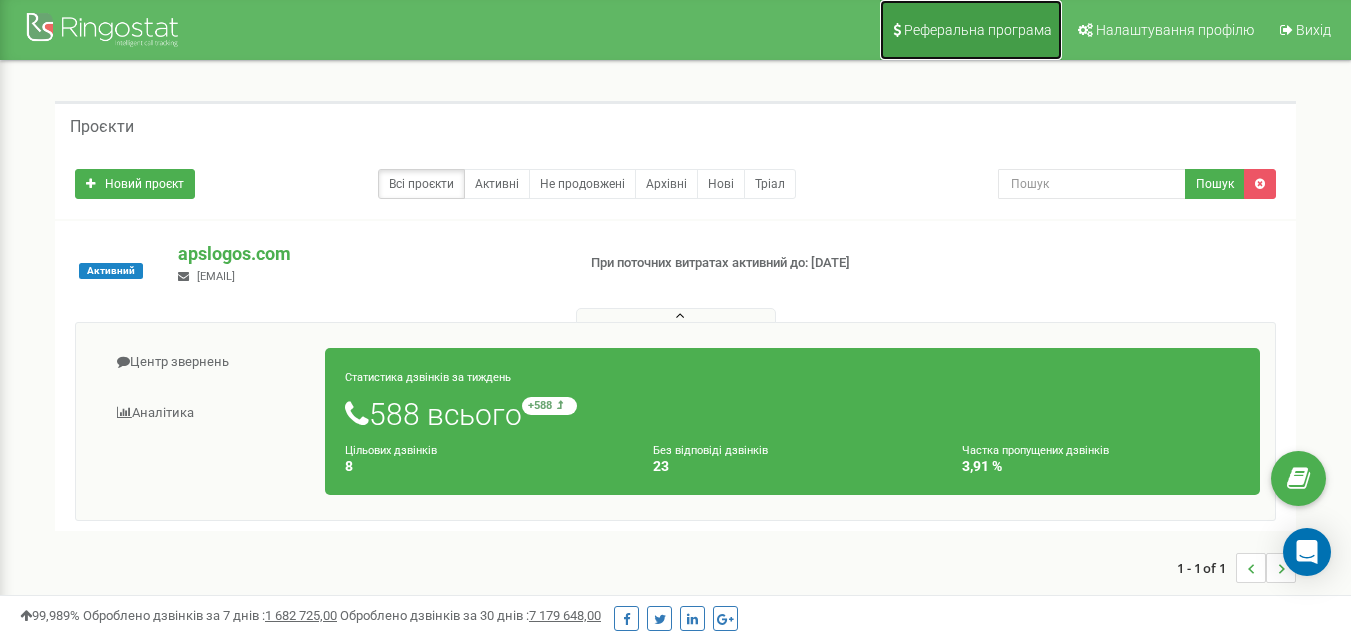 click on "Реферальна програма" at bounding box center (978, 30) 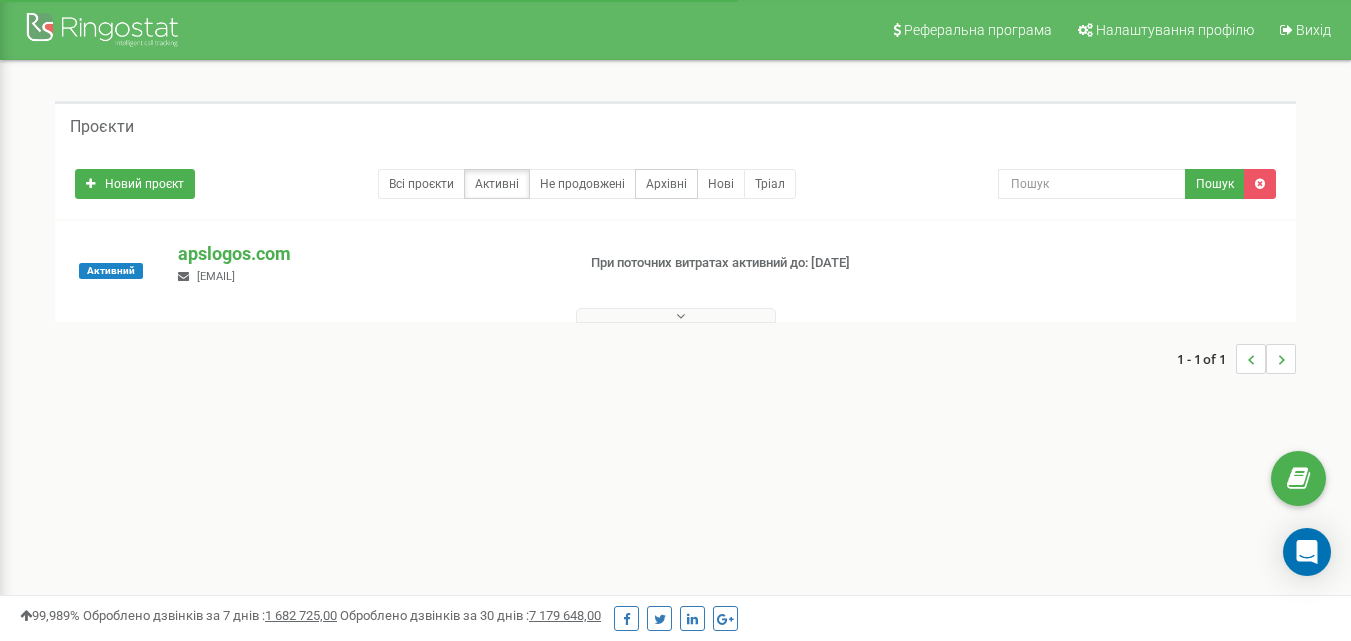 scroll, scrollTop: 0, scrollLeft: 0, axis: both 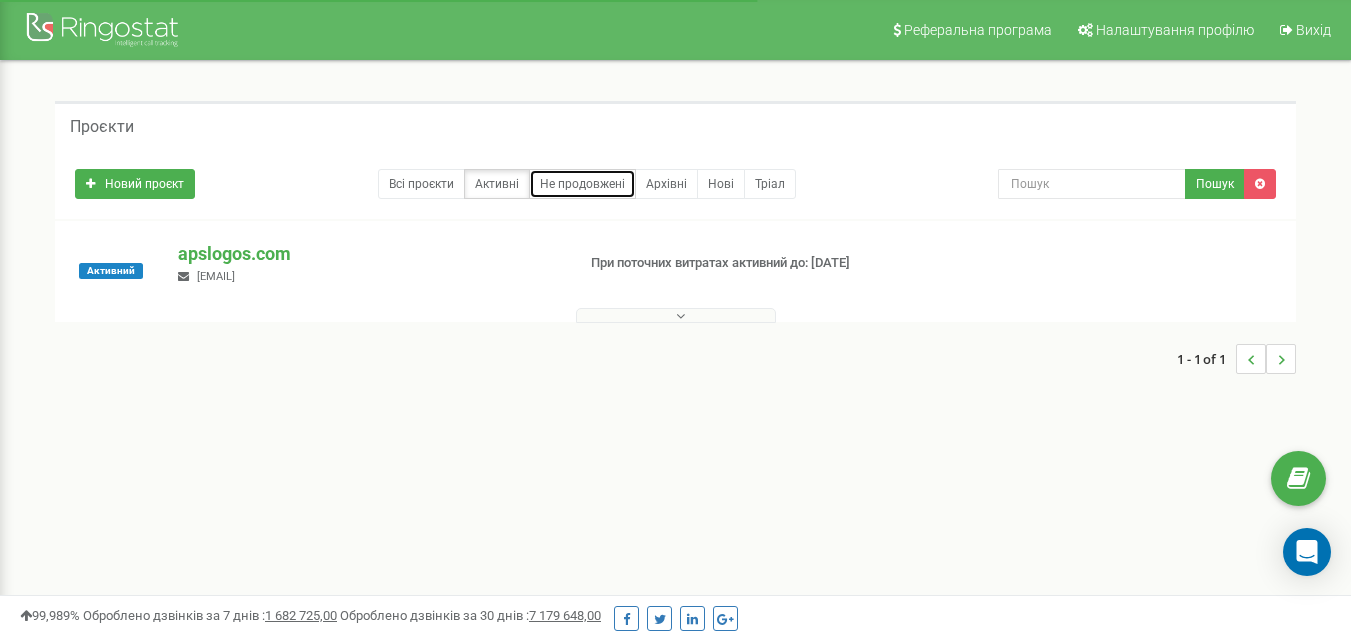 click on "Не продовжені" at bounding box center (582, 184) 